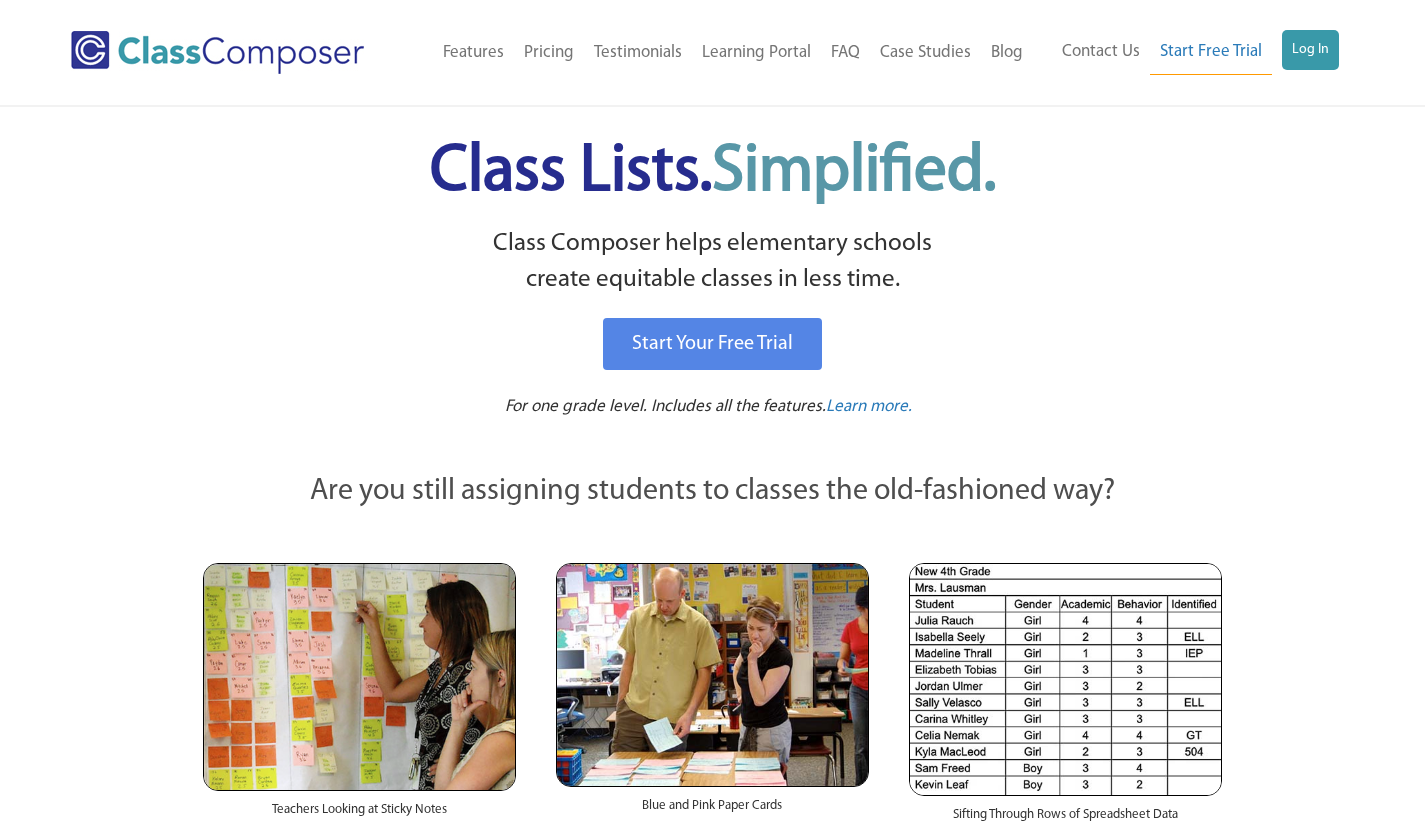 scroll, scrollTop: 0, scrollLeft: 0, axis: both 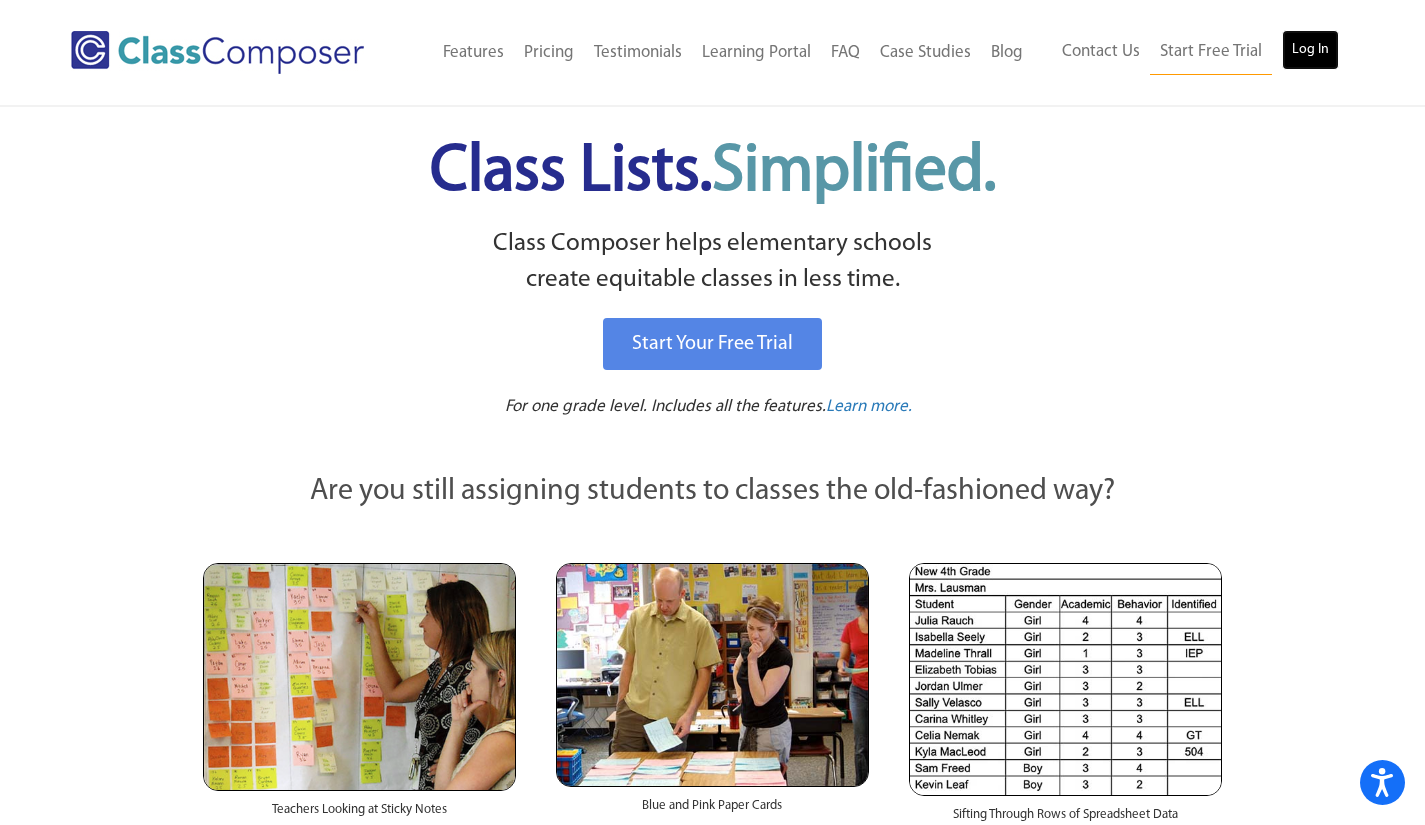 click on "Log In" at bounding box center [1310, 50] 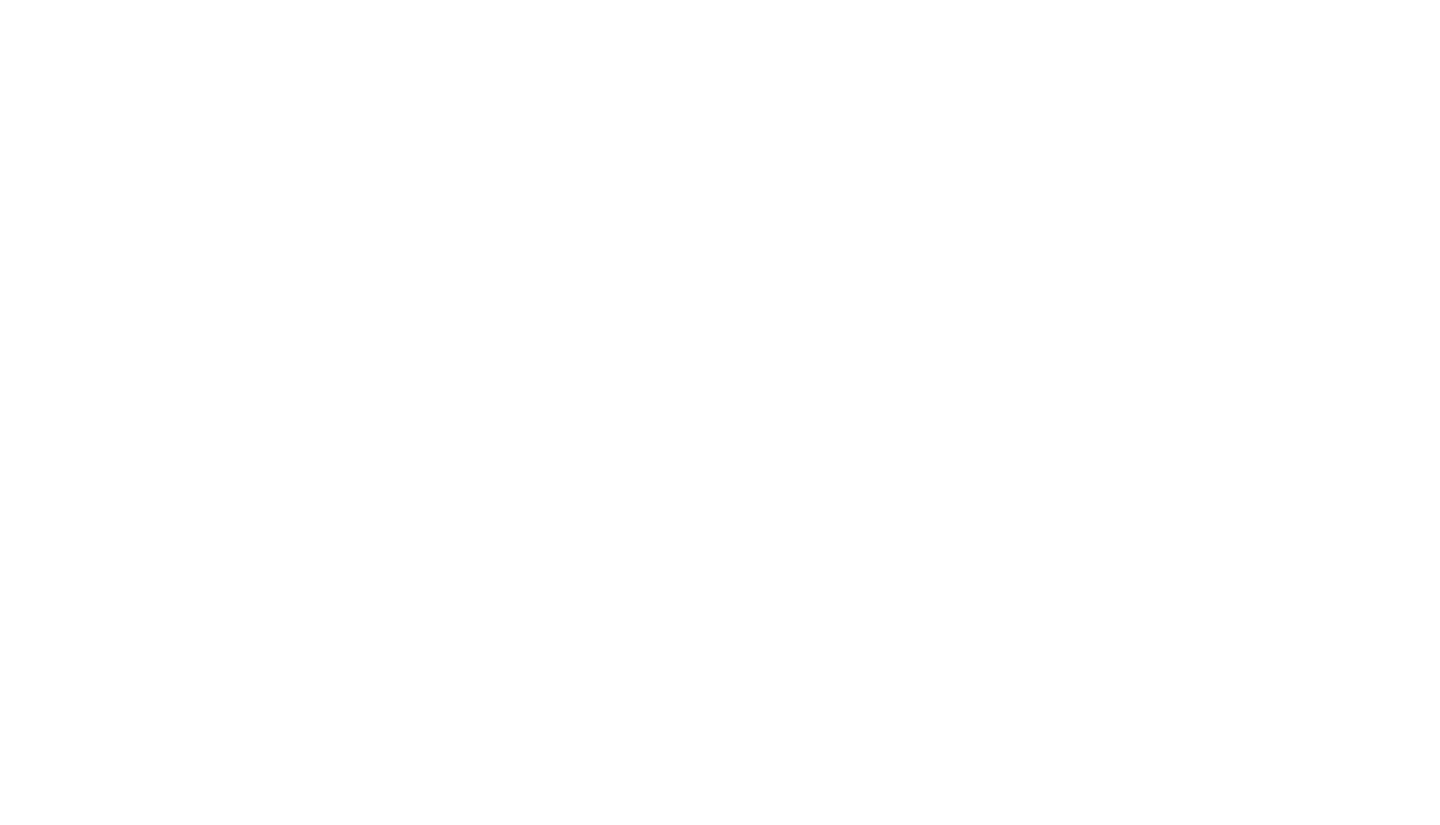 scroll, scrollTop: 0, scrollLeft: 0, axis: both 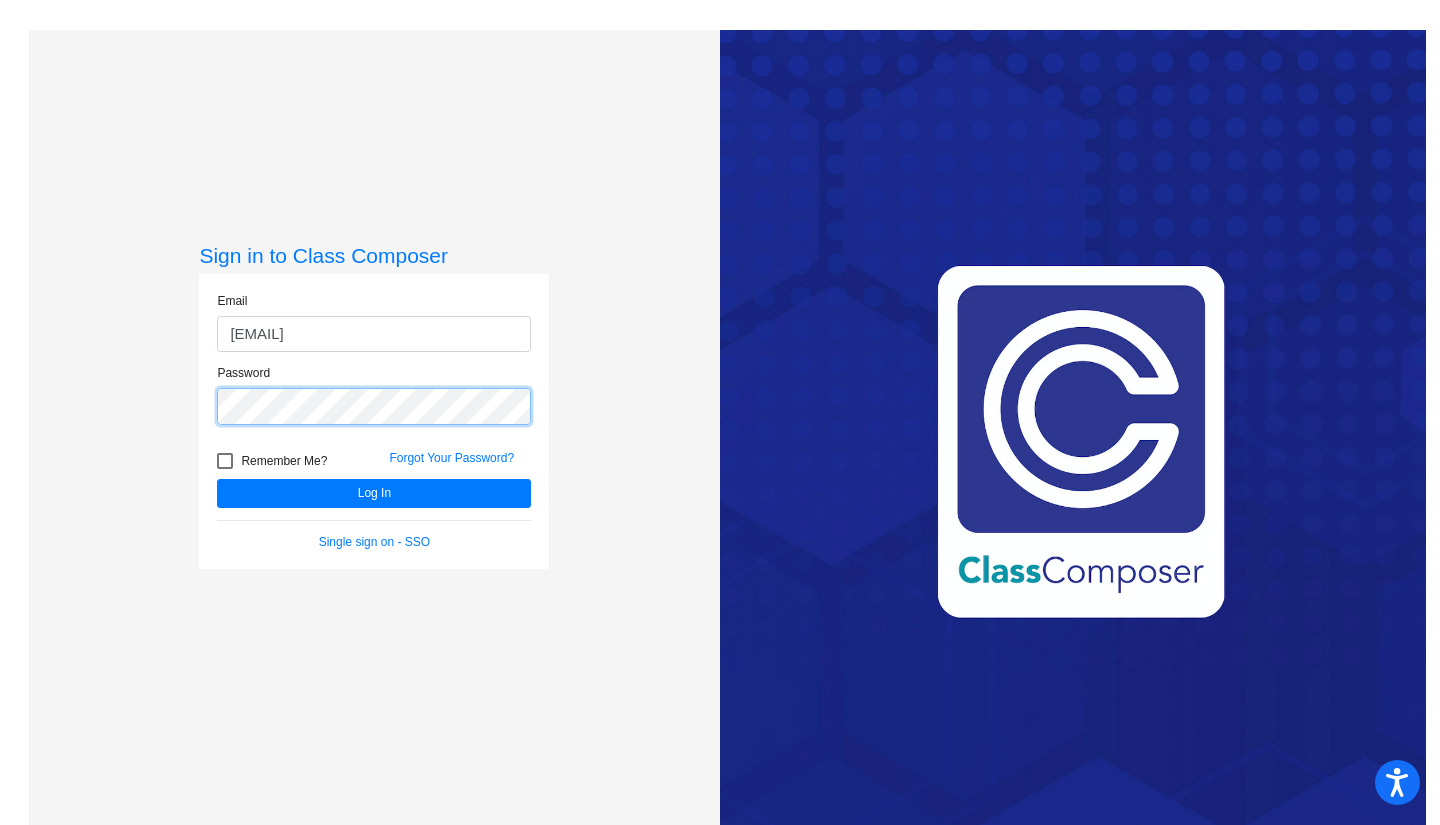 click on "Log In" 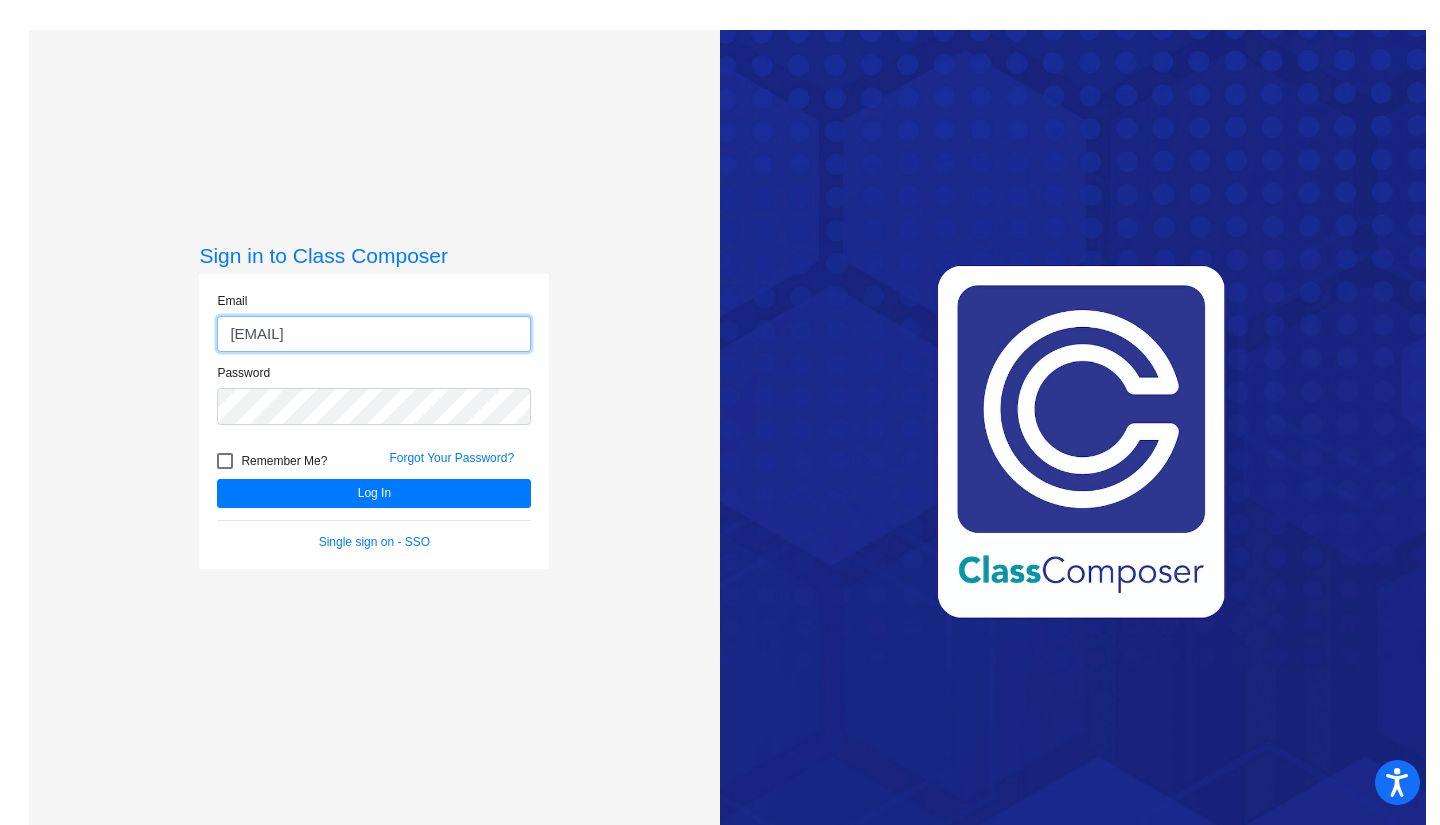 drag, startPoint x: 408, startPoint y: 335, endPoint x: 354, endPoint y: 343, distance: 54.589375 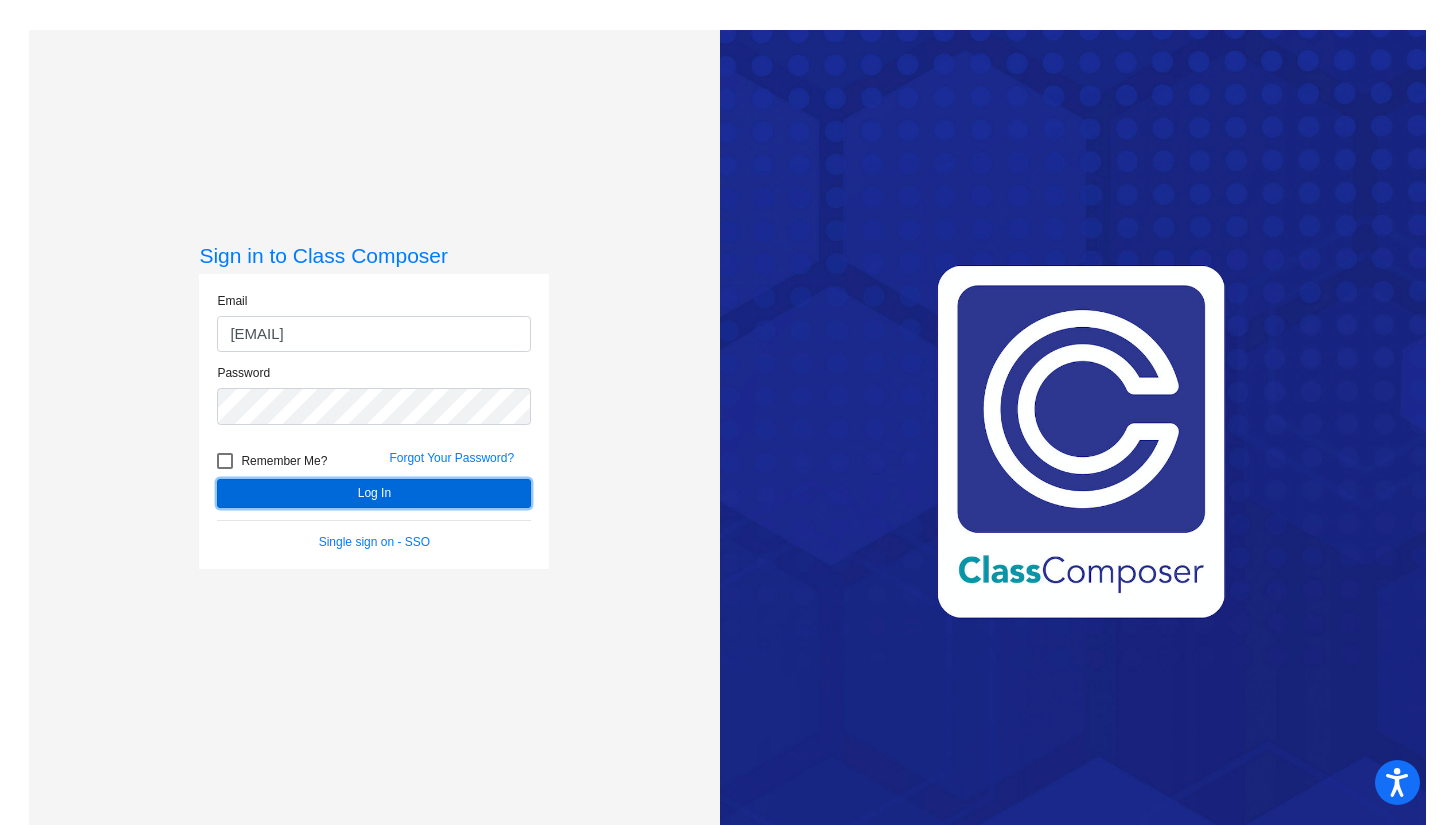 click on "Log In" 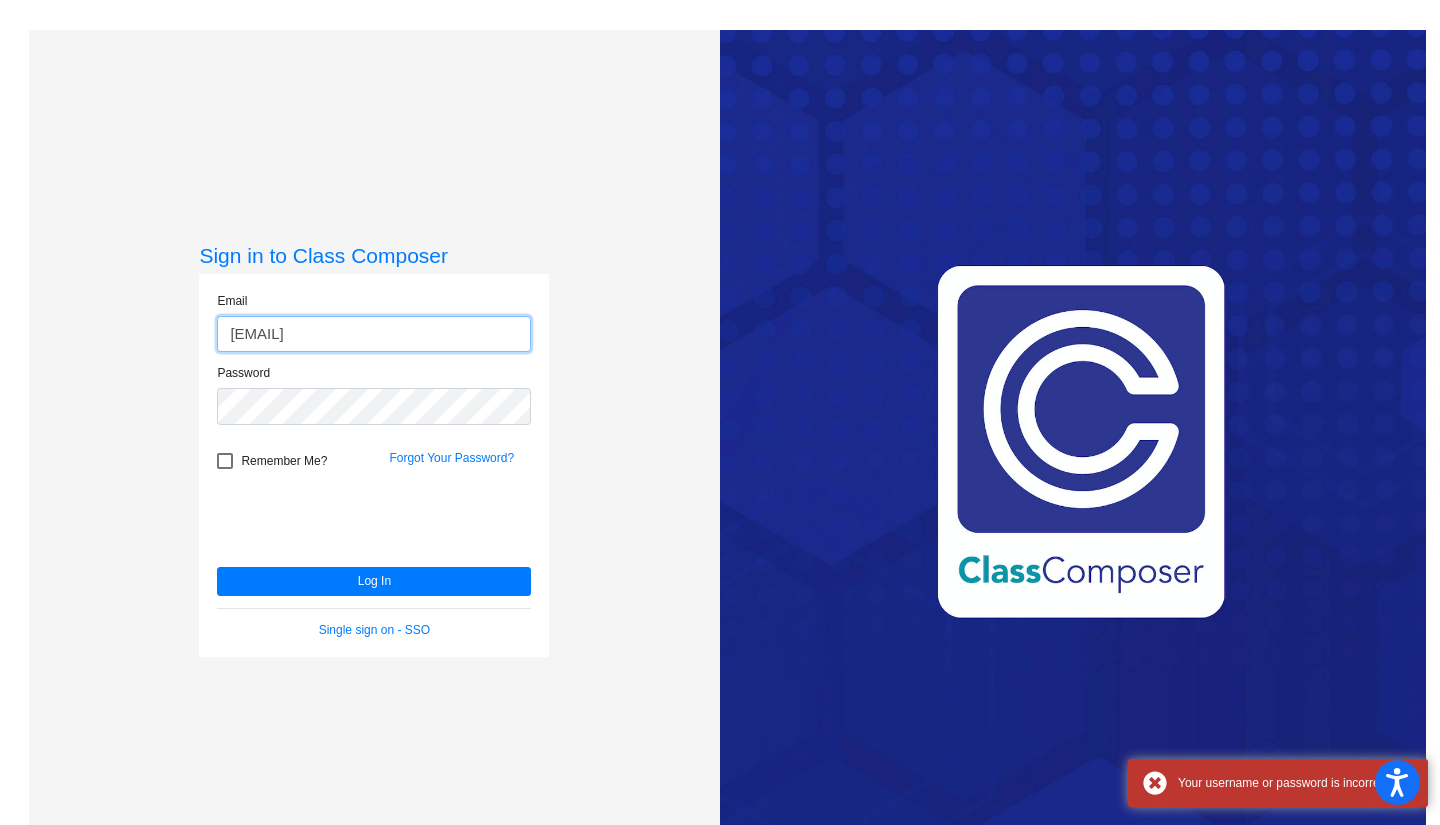 click on "[EMAIL]" 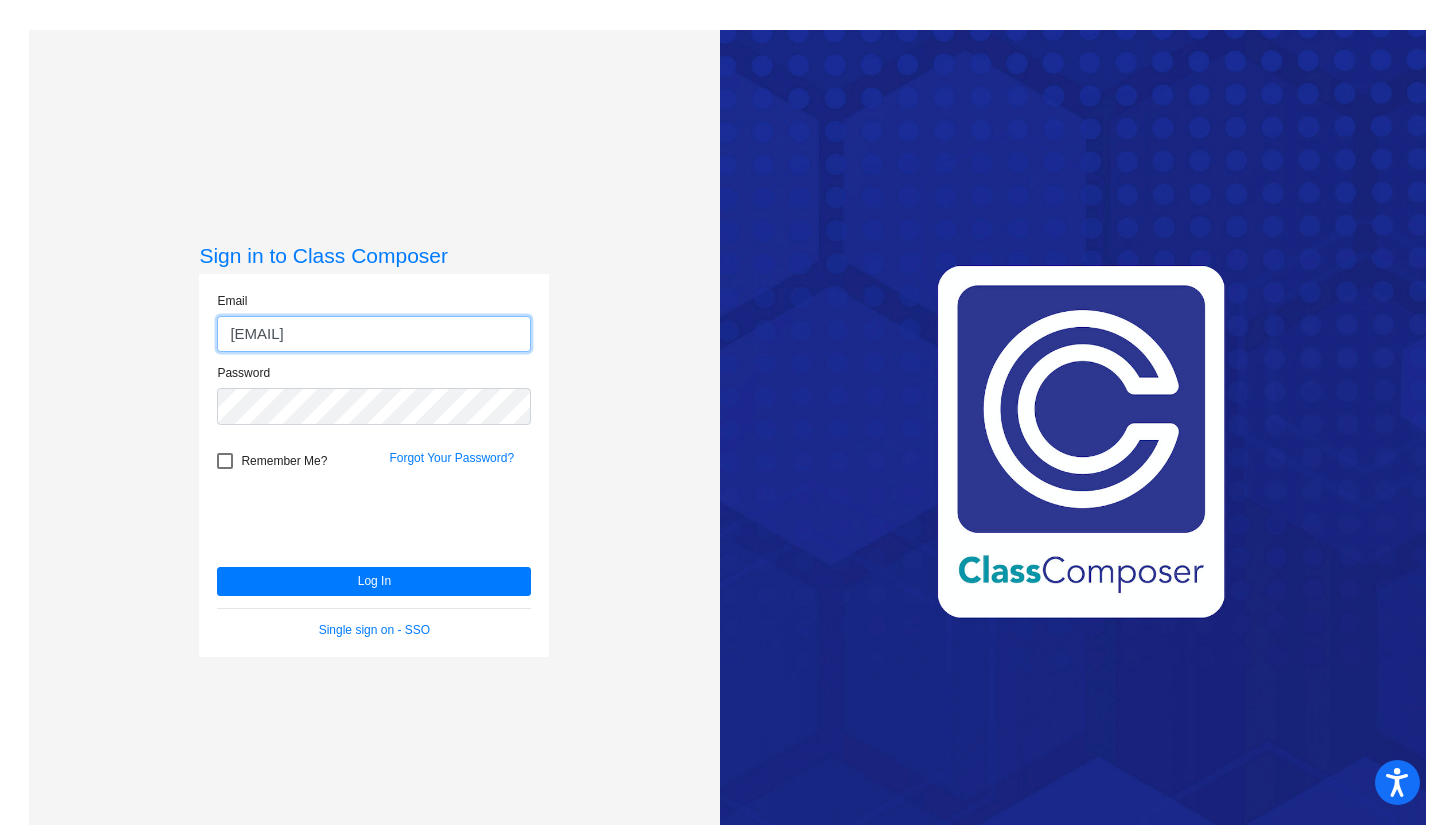 click on "[EMAIL]" 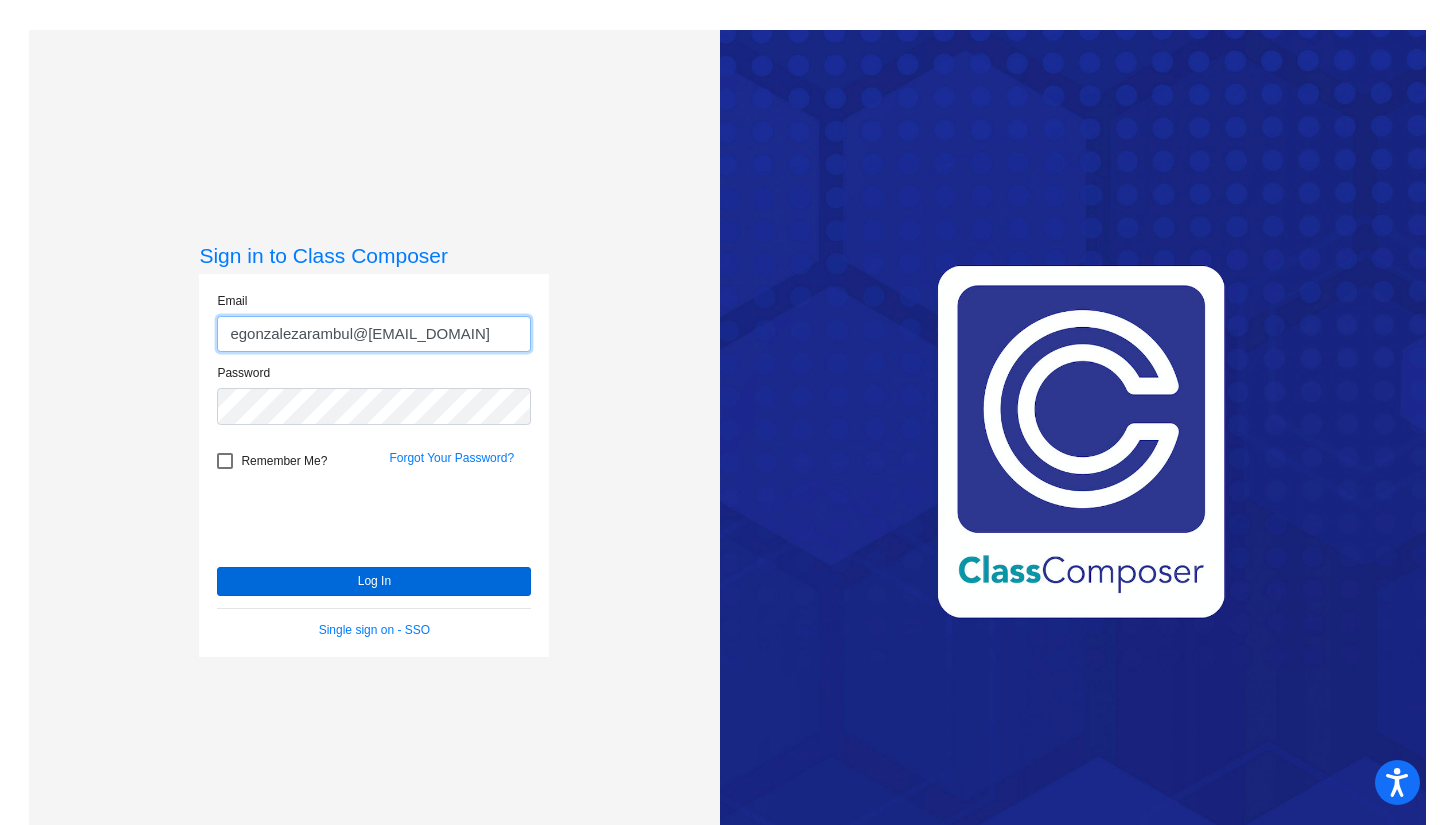 type on "egonzalezarambul@[EMAIL_DOMAIN]" 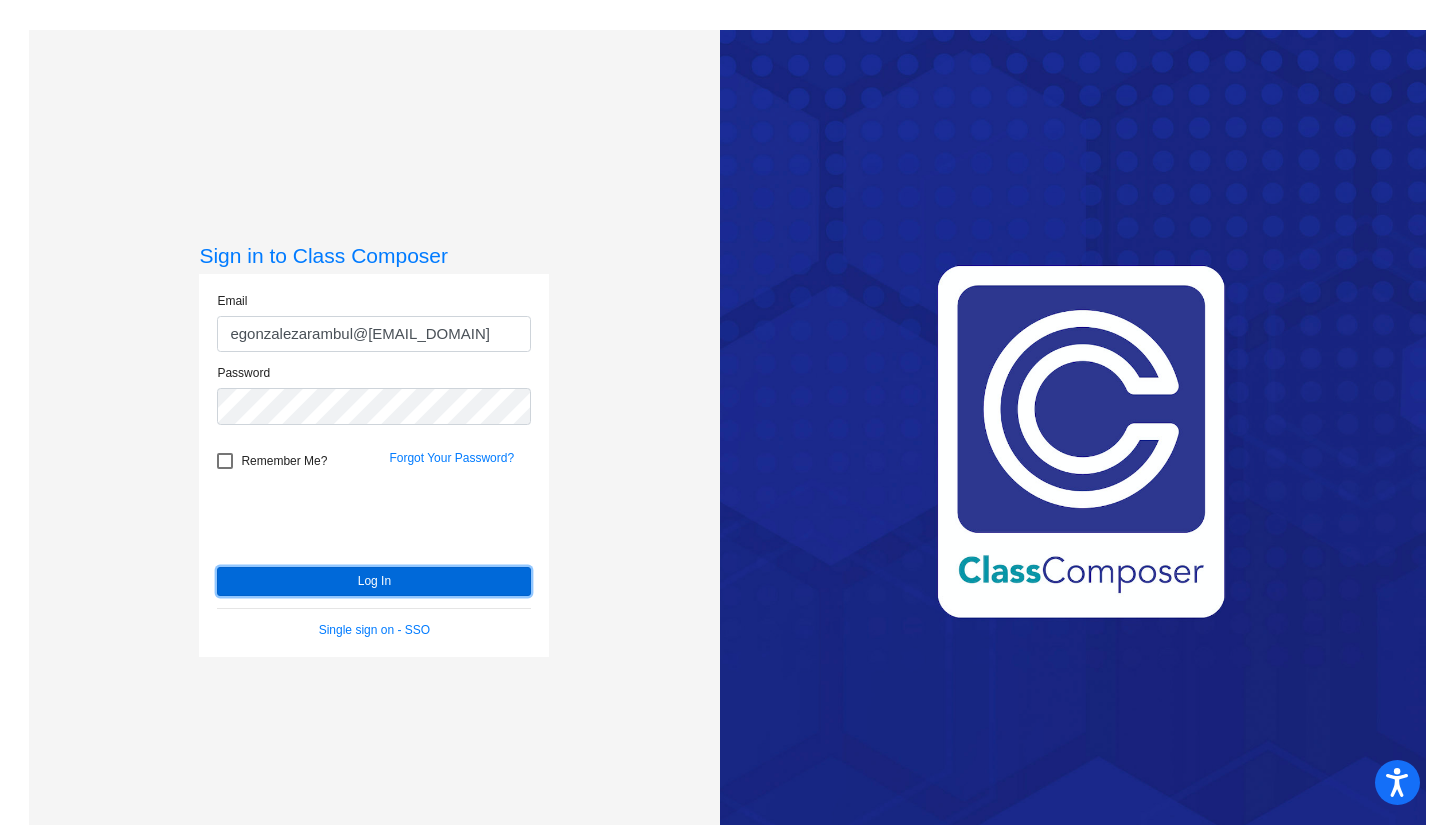 click on "Log In" 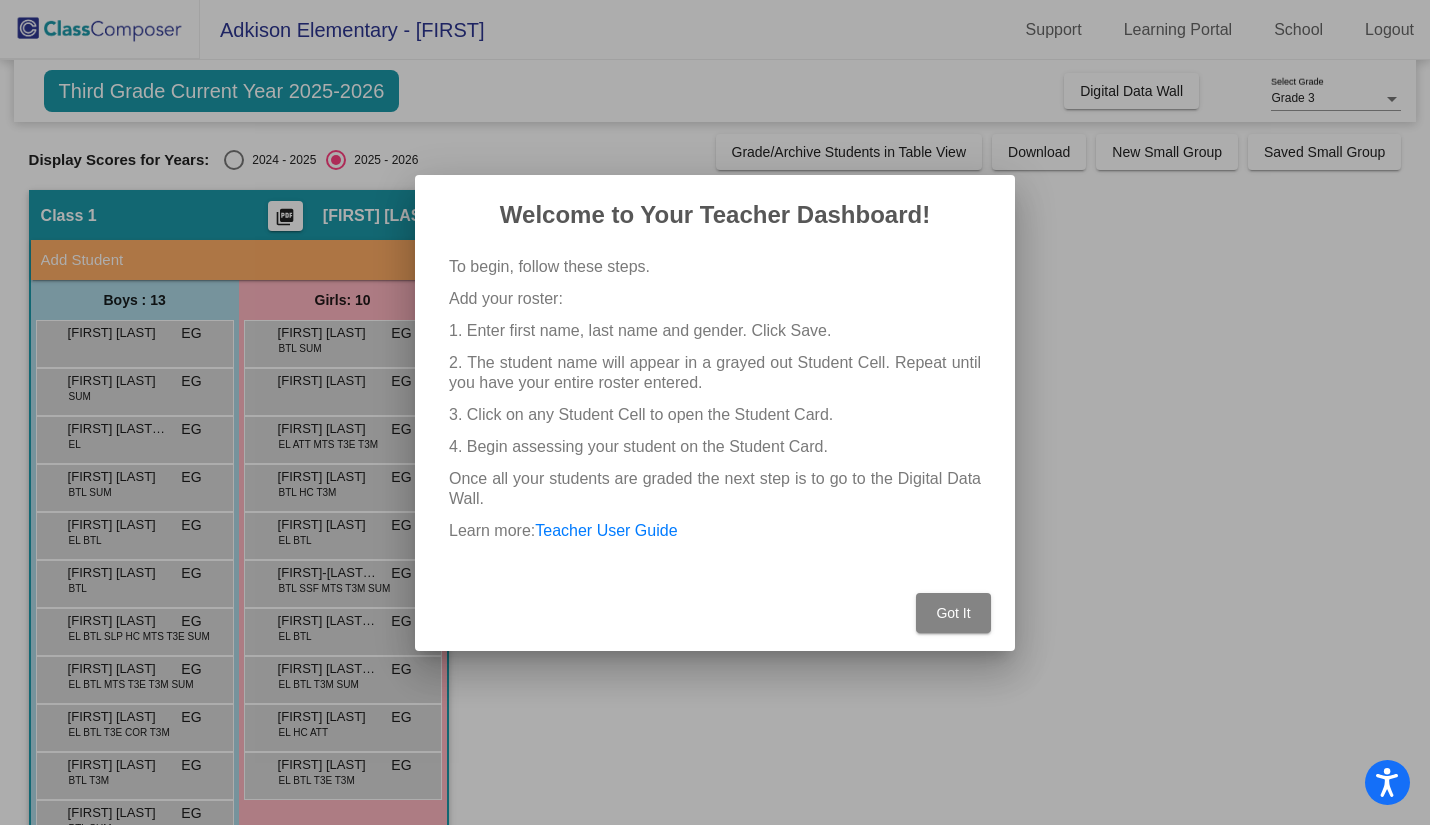 click on "Got It" at bounding box center (953, 613) 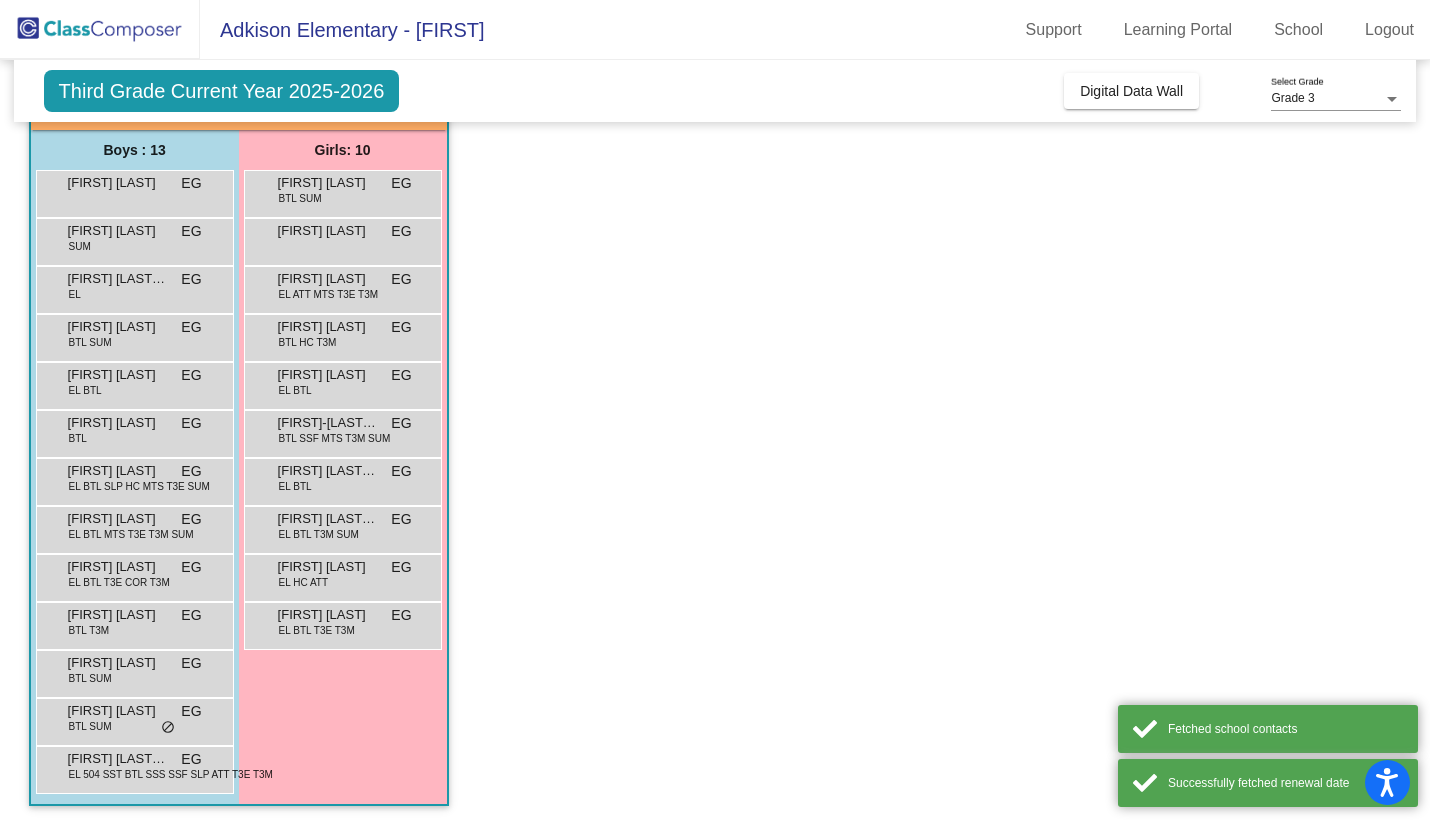 scroll, scrollTop: 151, scrollLeft: 0, axis: vertical 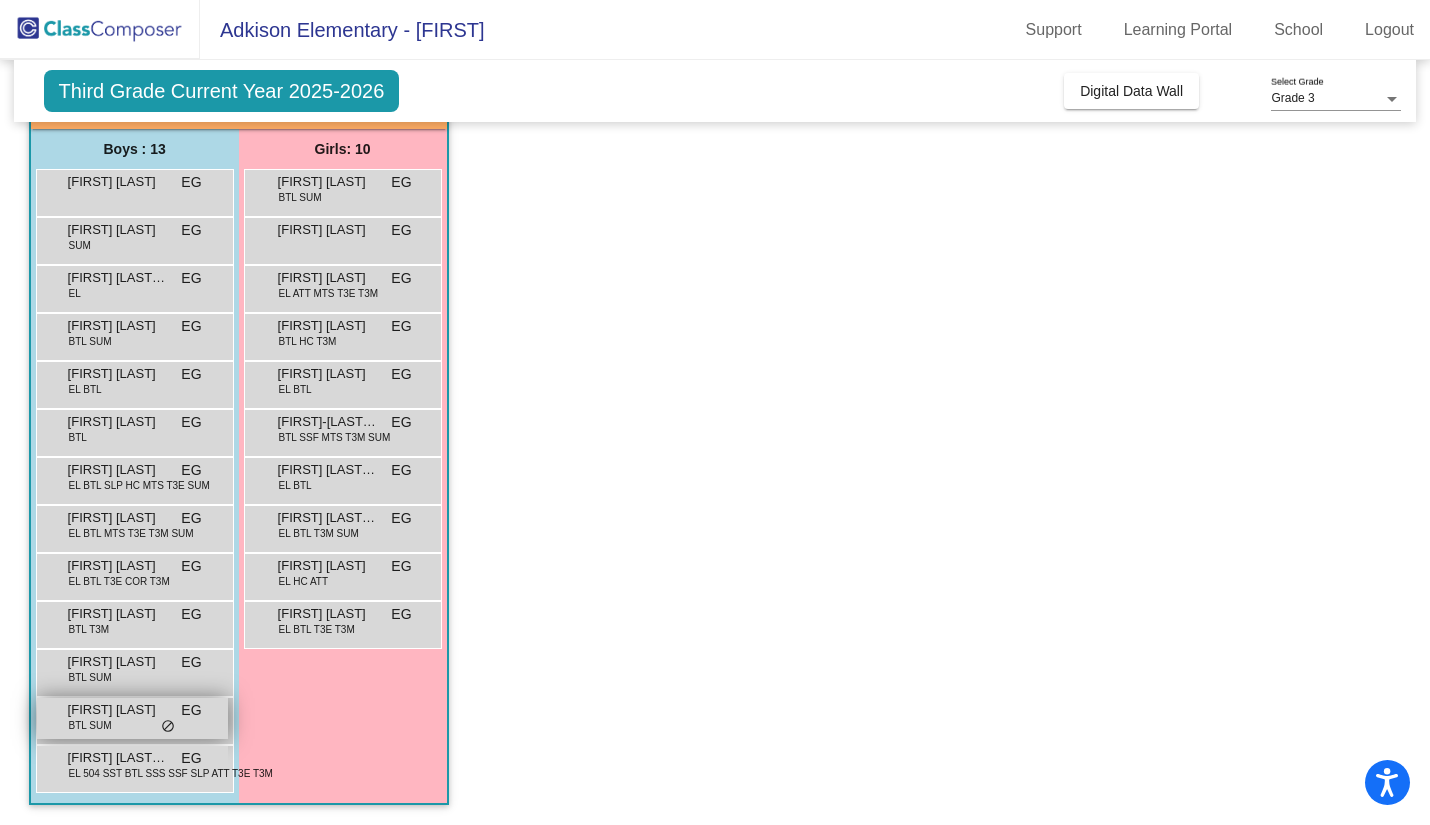 click on "[FIRST] [LAST]" at bounding box center [118, 710] 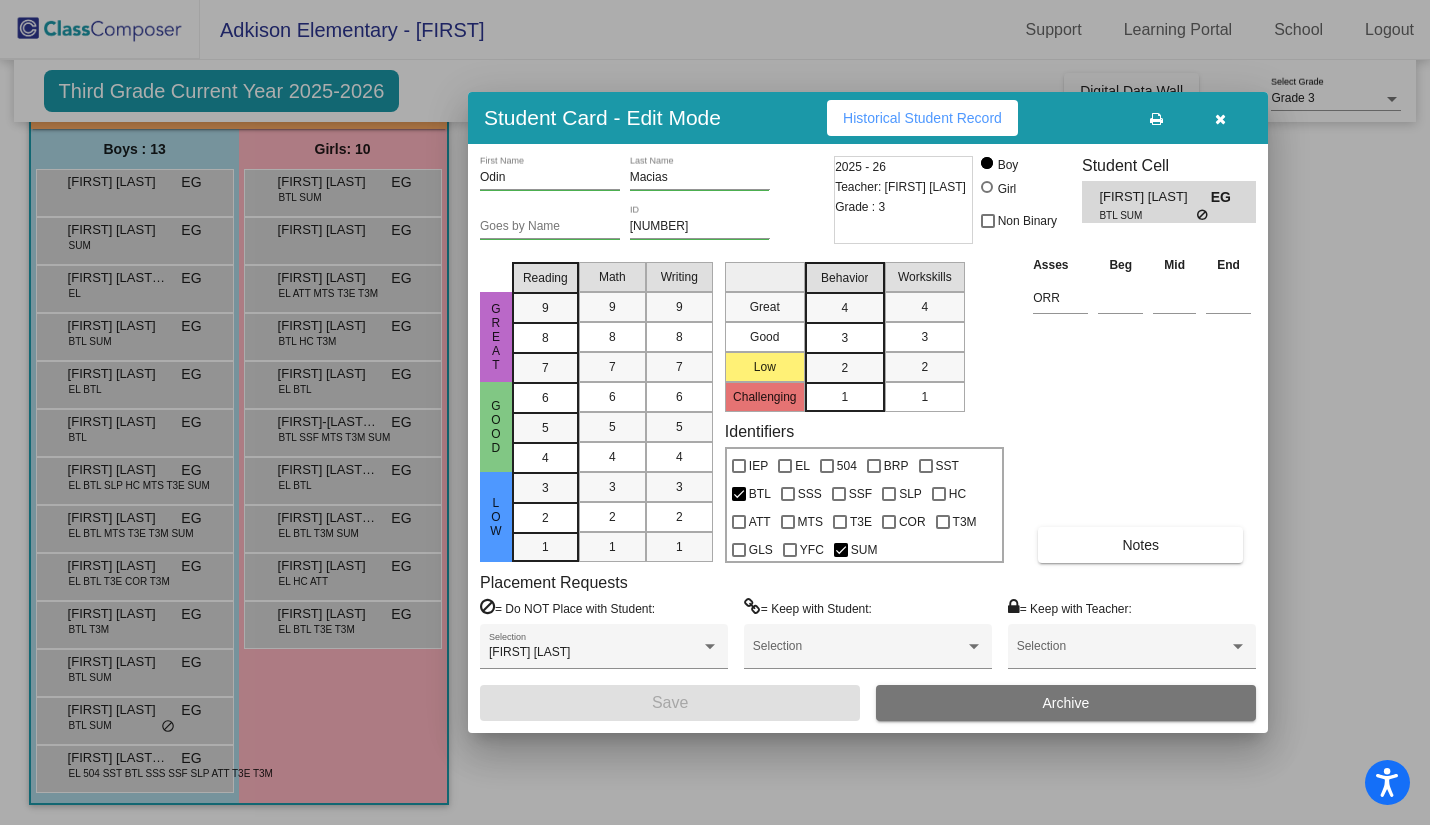 scroll, scrollTop: 0, scrollLeft: 0, axis: both 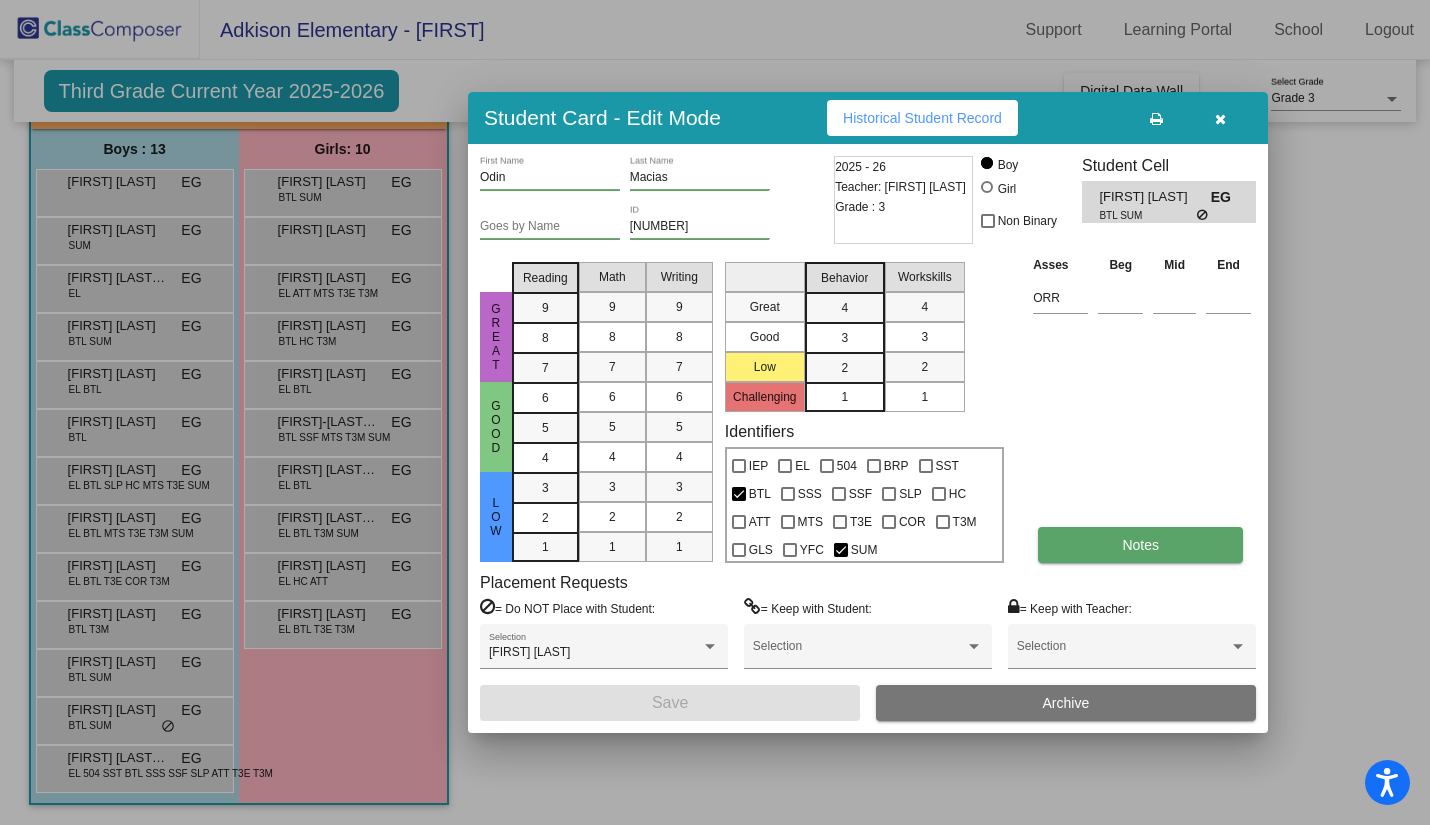 click on "Notes" at bounding box center [1140, 545] 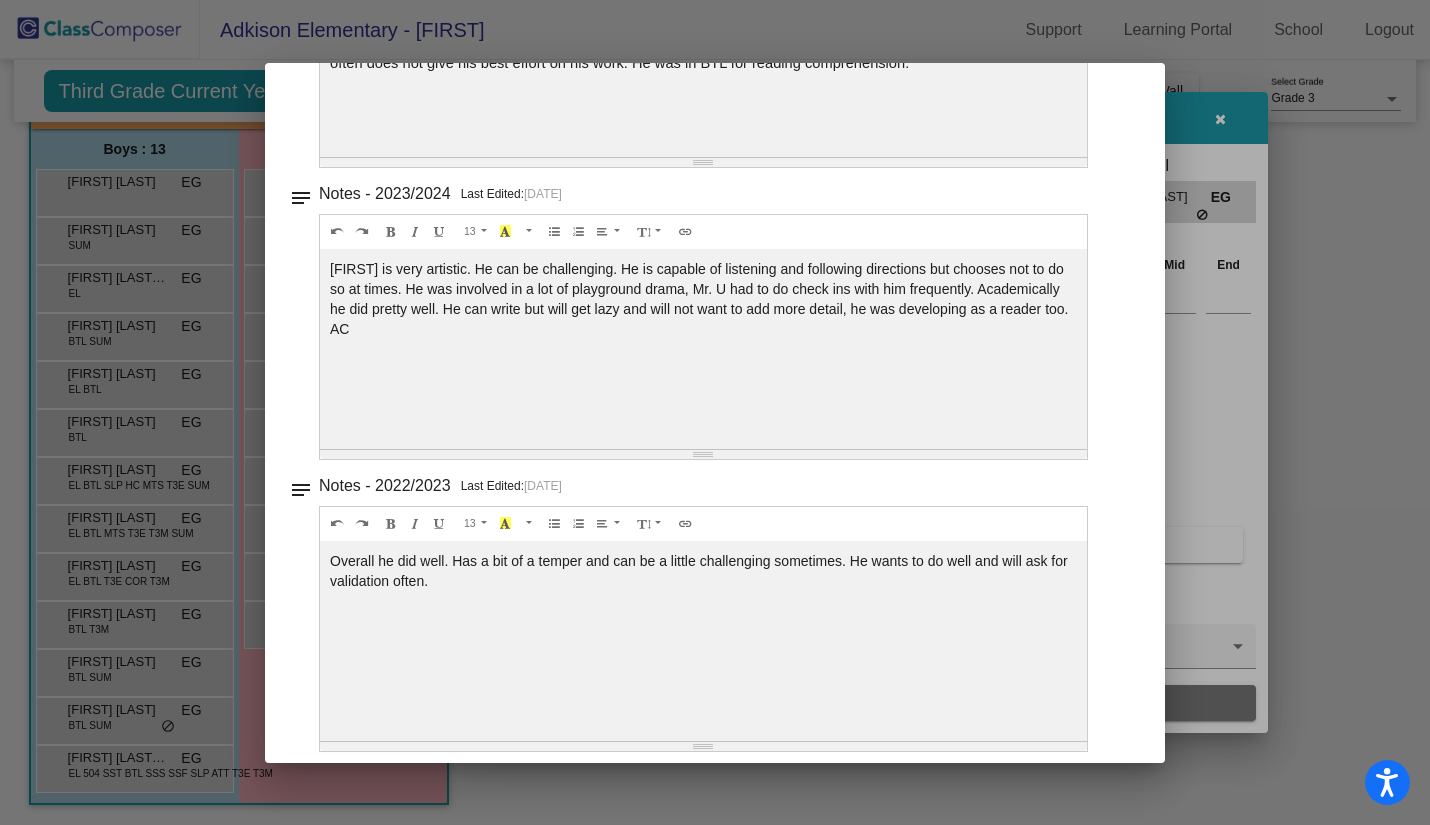 scroll, scrollTop: 689, scrollLeft: 0, axis: vertical 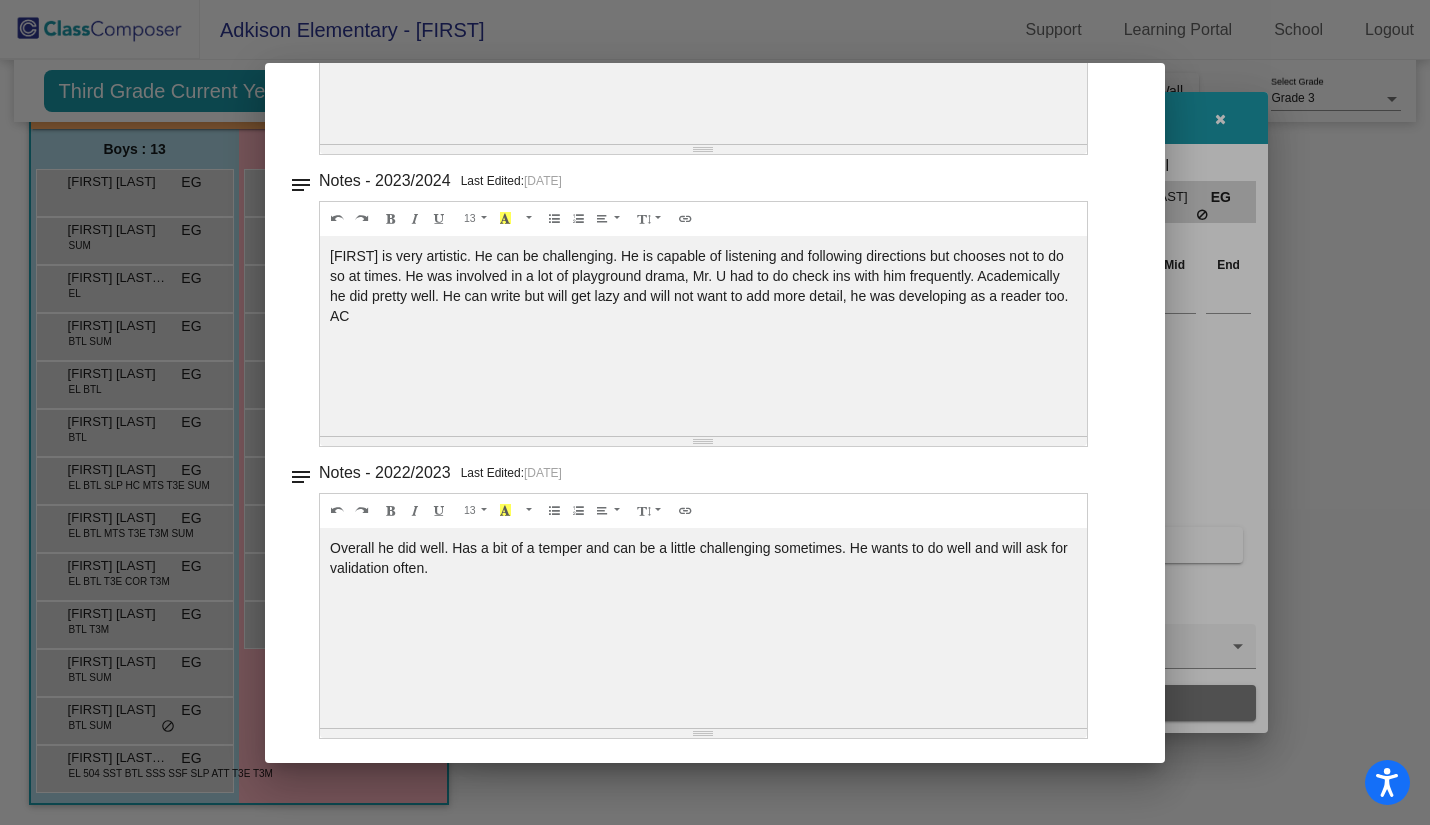 click at bounding box center [715, 412] 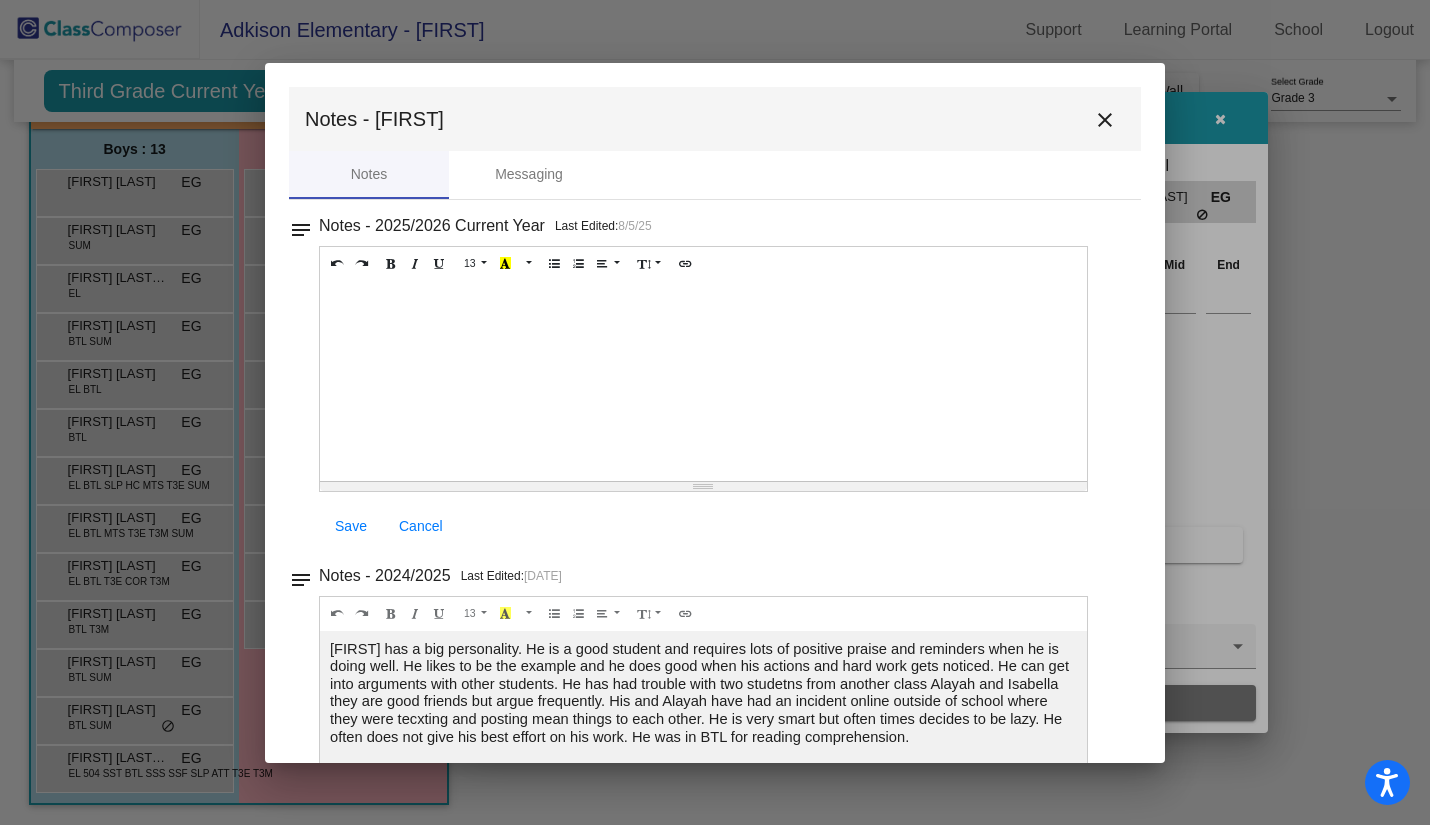 click at bounding box center (715, 412) 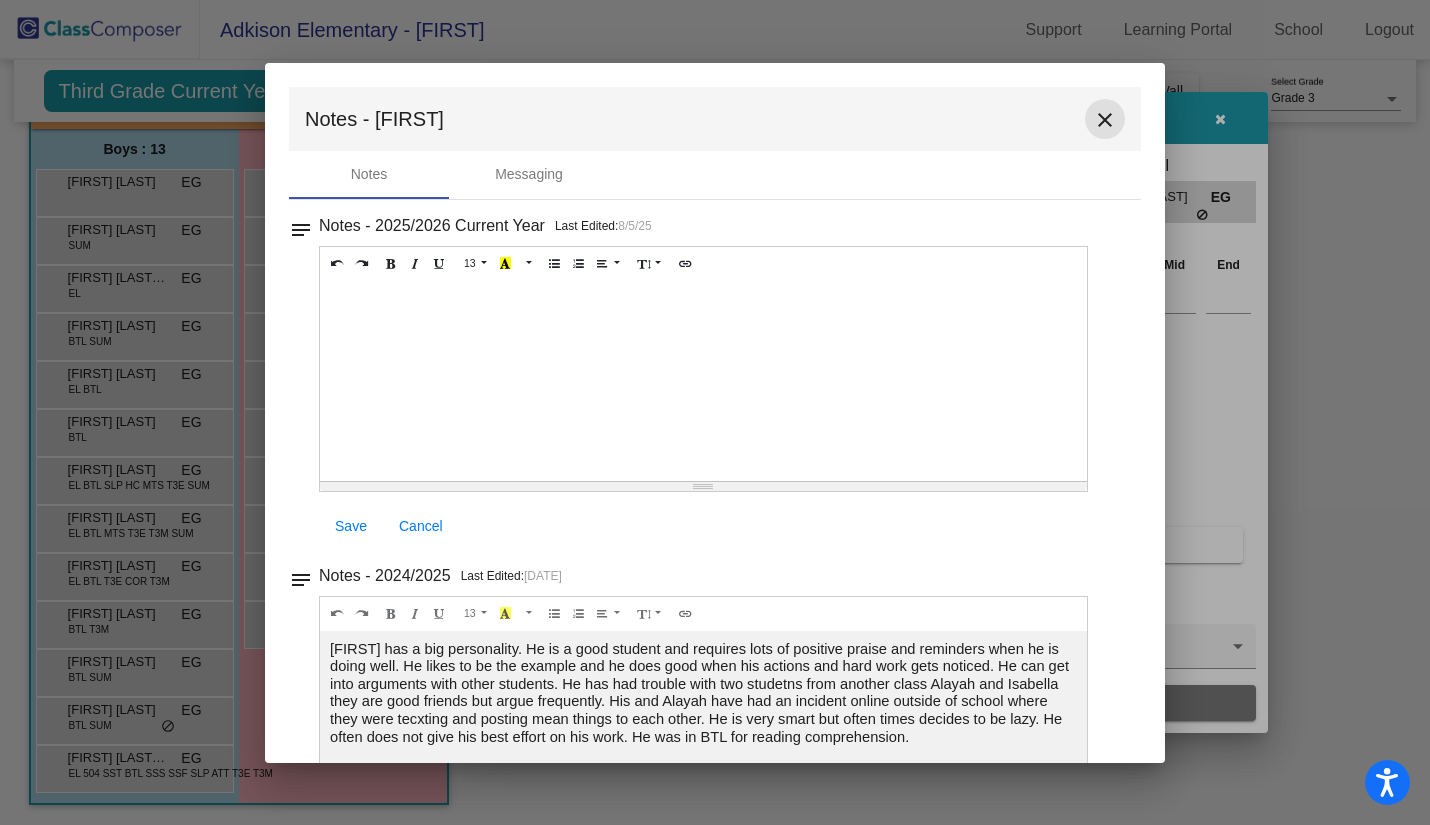 click on "close" at bounding box center (1105, 120) 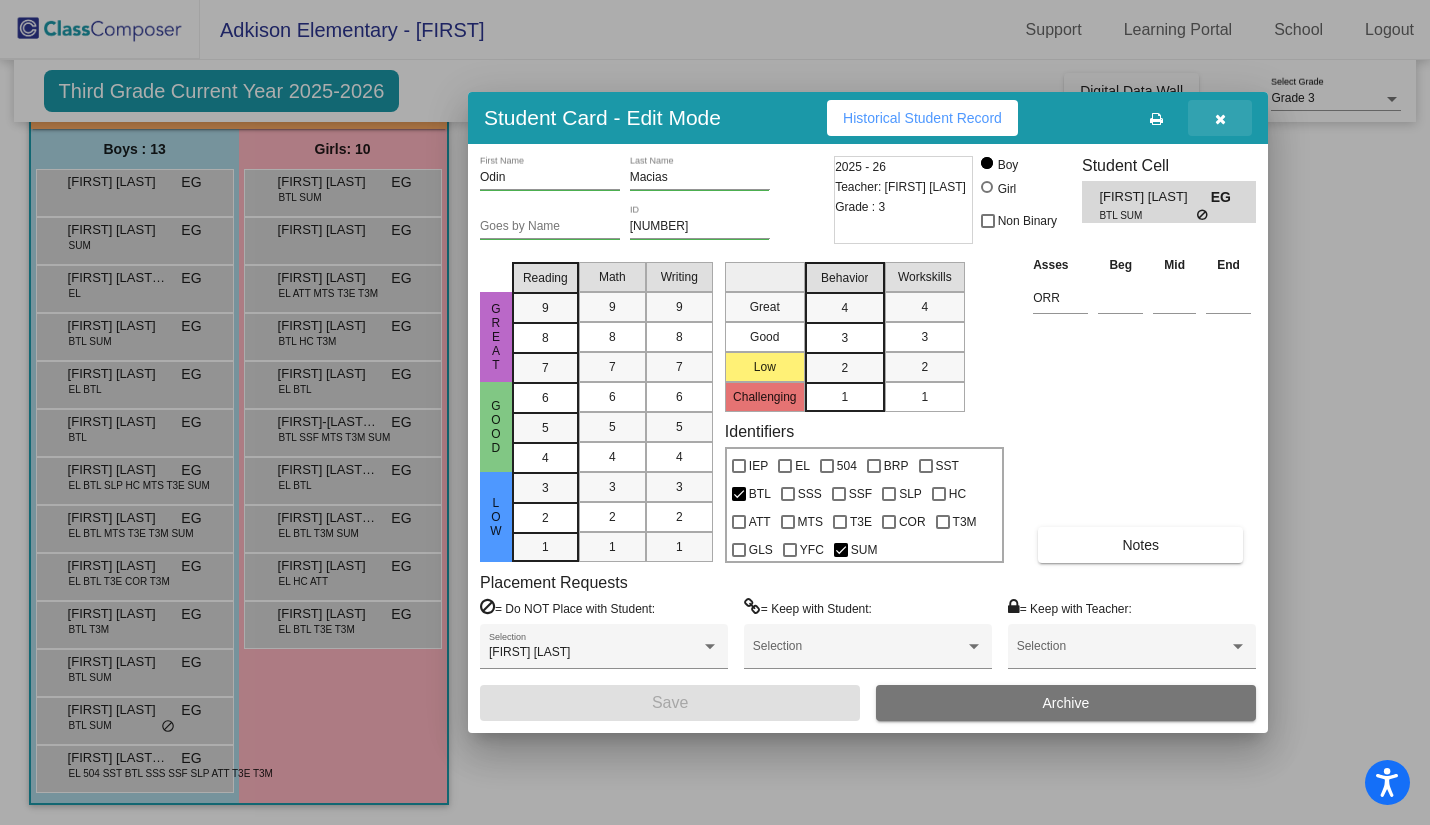 click at bounding box center (1220, 119) 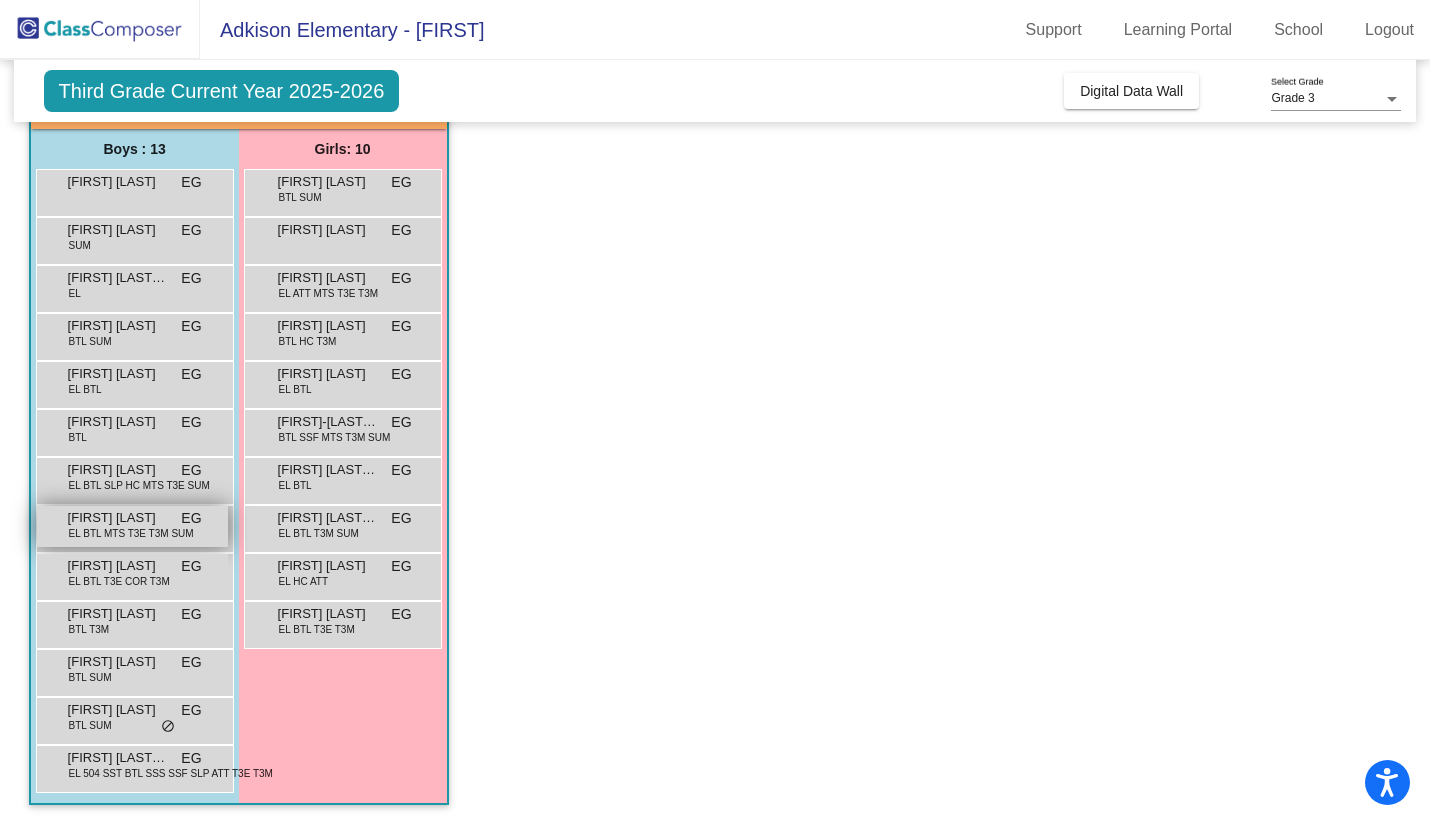 click on "[FIRST] [LAST]" at bounding box center [118, 518] 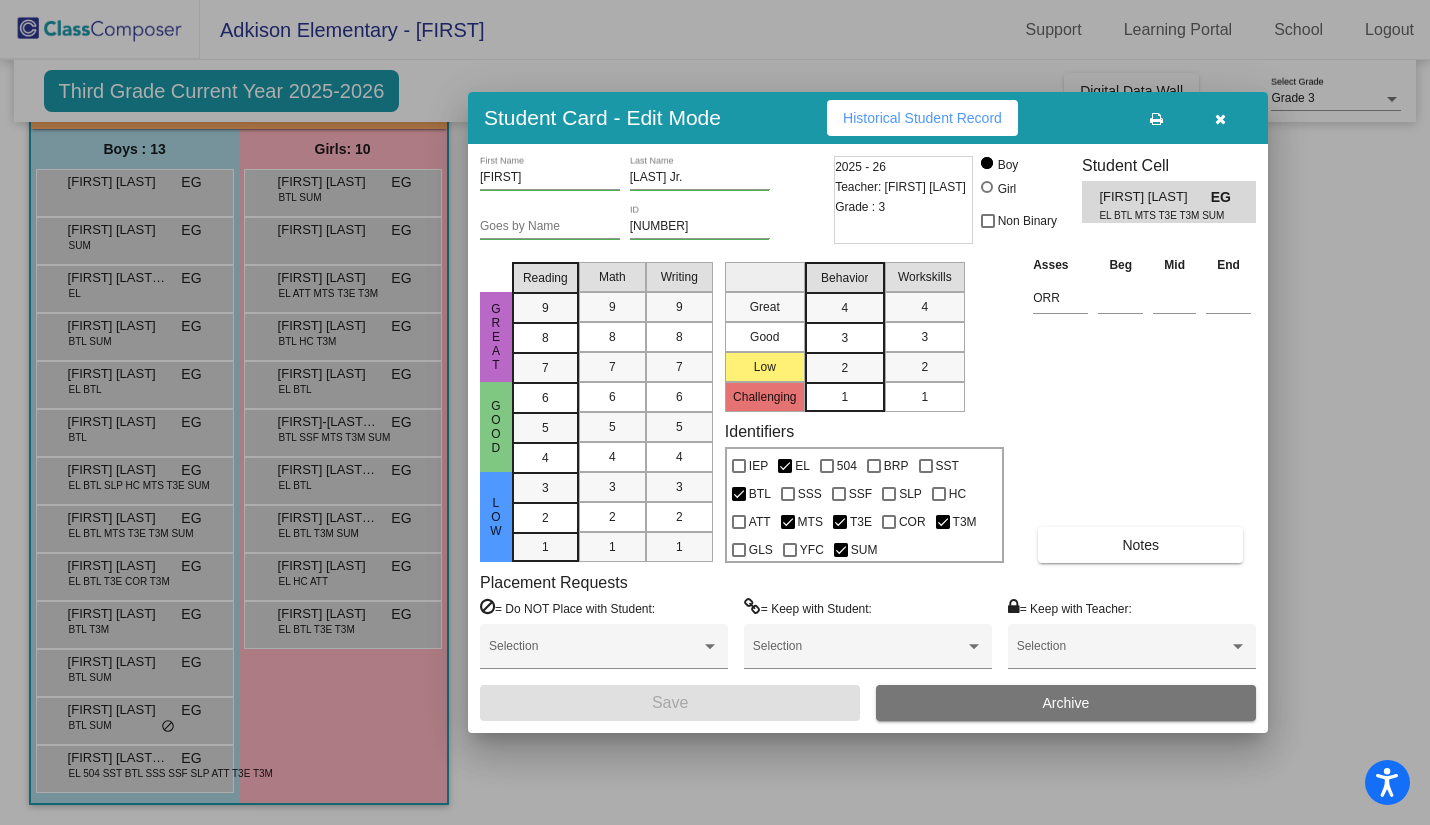 scroll, scrollTop: 0, scrollLeft: 0, axis: both 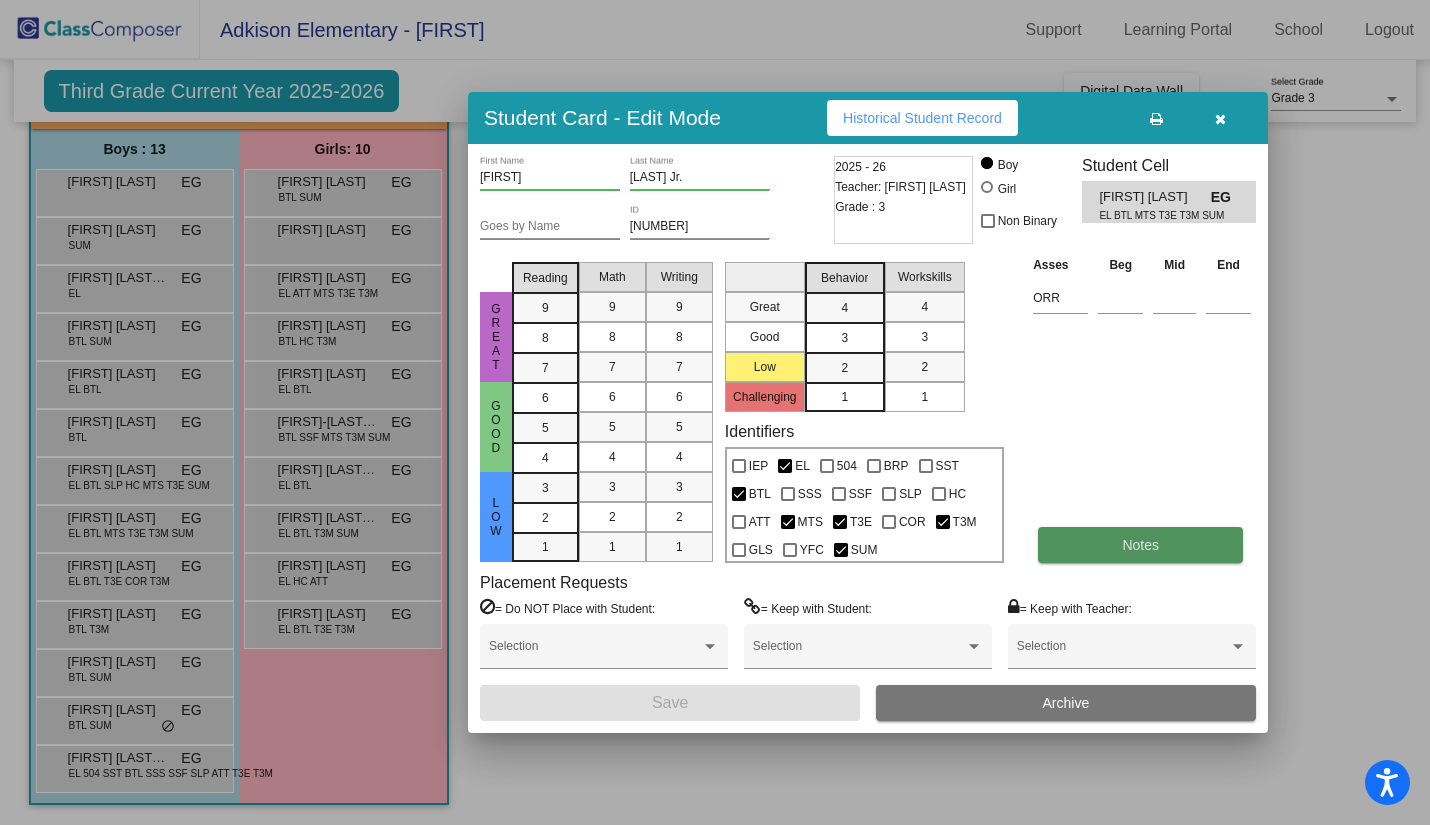 click on "Notes" at bounding box center [1140, 545] 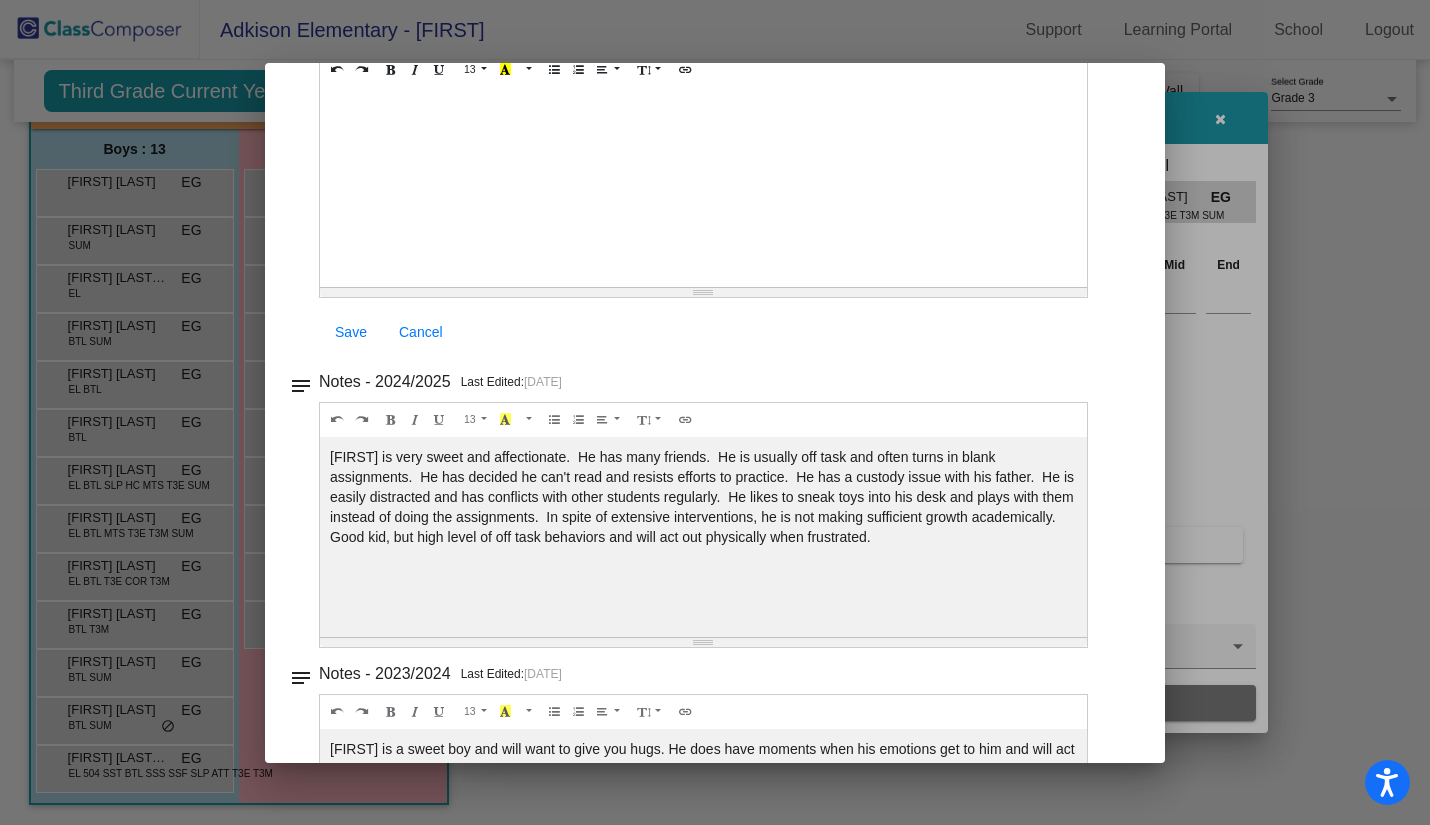 scroll, scrollTop: 197, scrollLeft: 0, axis: vertical 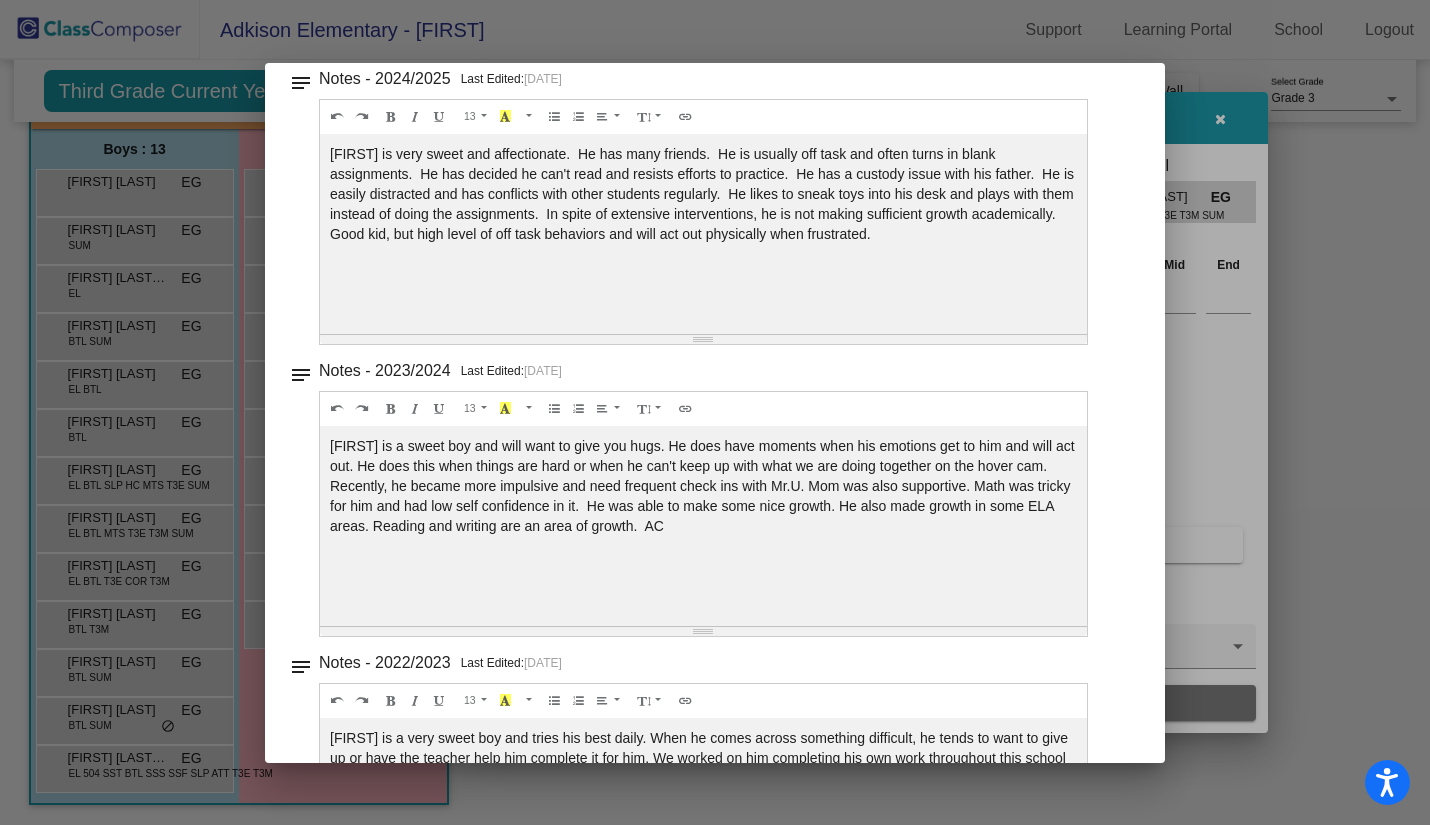 click on "Notes - [FIRST] close Notes Messaging notes Notes - 2025/2026 Current Year Last Edited:   8/5/25 13    8  9  10  11  12  14  18  24  36   Background Color Transparent Select #ffff00 Text Color Reset to default Select #000000      1.0  1.2  1.4  1.5  1.6  1.8  2.0  3.0   100% 50% 25% Save Cancel notes Notes - 2024/2025 Last Edited:   4/30/25 13    8  9  10  11  12  14  18  24  36   Background Color Transparent Select #ffff00 Text Color Reset to default Select #000000      1.0  1.2  1.4  1.5  1.6  1.8  2.0  3.0   100% 50% 25% notes Notes - 2023/2024 Last Edited:   6/5/24 13    8  9  10  11  12  14  18  24  36   Background Color Transparent Select #ffff00 Text Color Reset to default Select #000000      1.0  1.2  1.4  1.5  1.6  1.8  2.0  3.0   100% 50% 25% notes Notes - 2022/2023 Last Edited:   6/2/23 13    8  9  10  11  12  14  18  24  36   Background Color Transparent Select #ffff00 Text Color Reset to default Select #000000      1.0  1.2  1.4  1.5  1.6  1.8  2.0  3.0   100% 50% 25%" at bounding box center [715, 413] 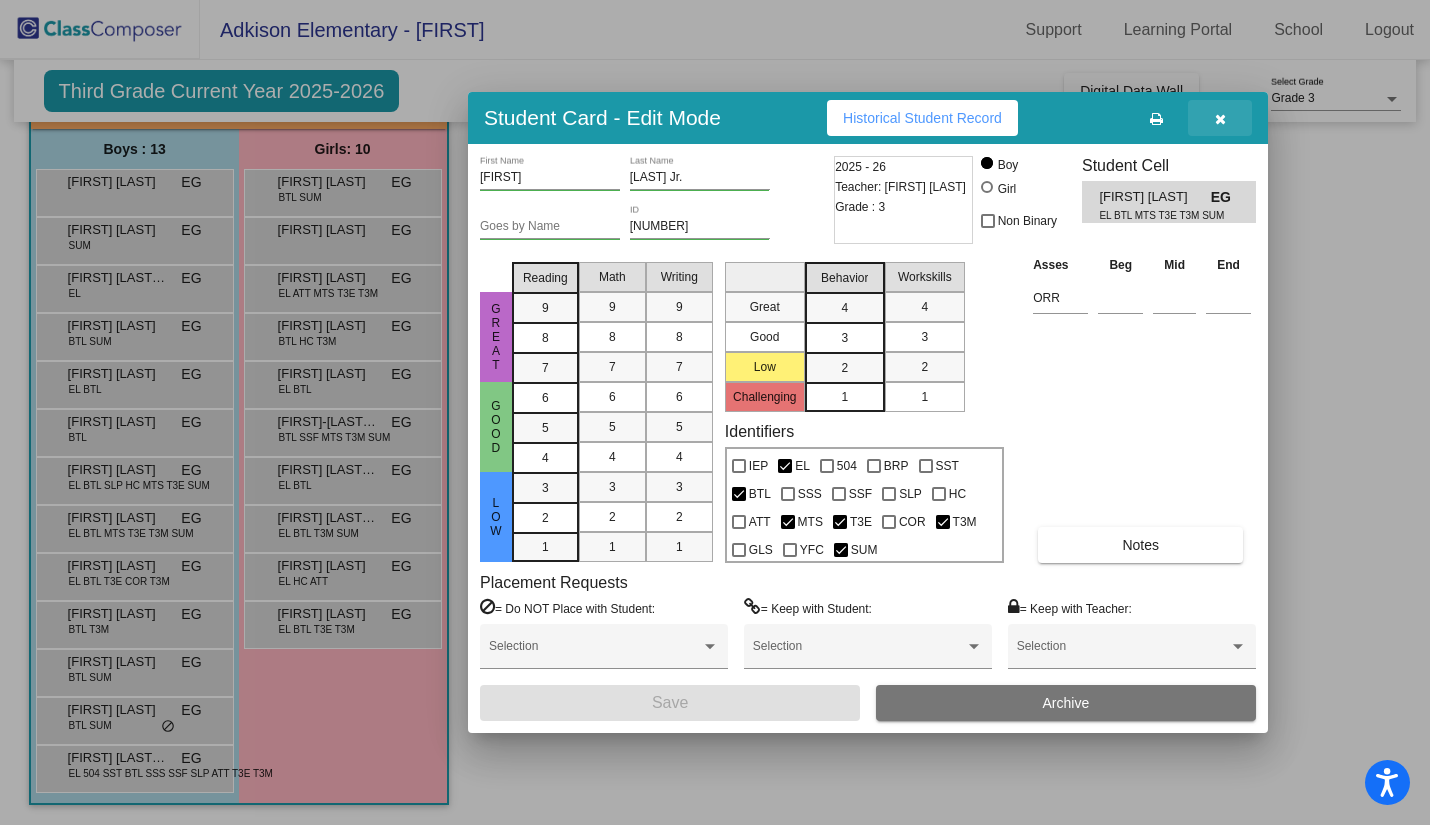 click at bounding box center (1220, 119) 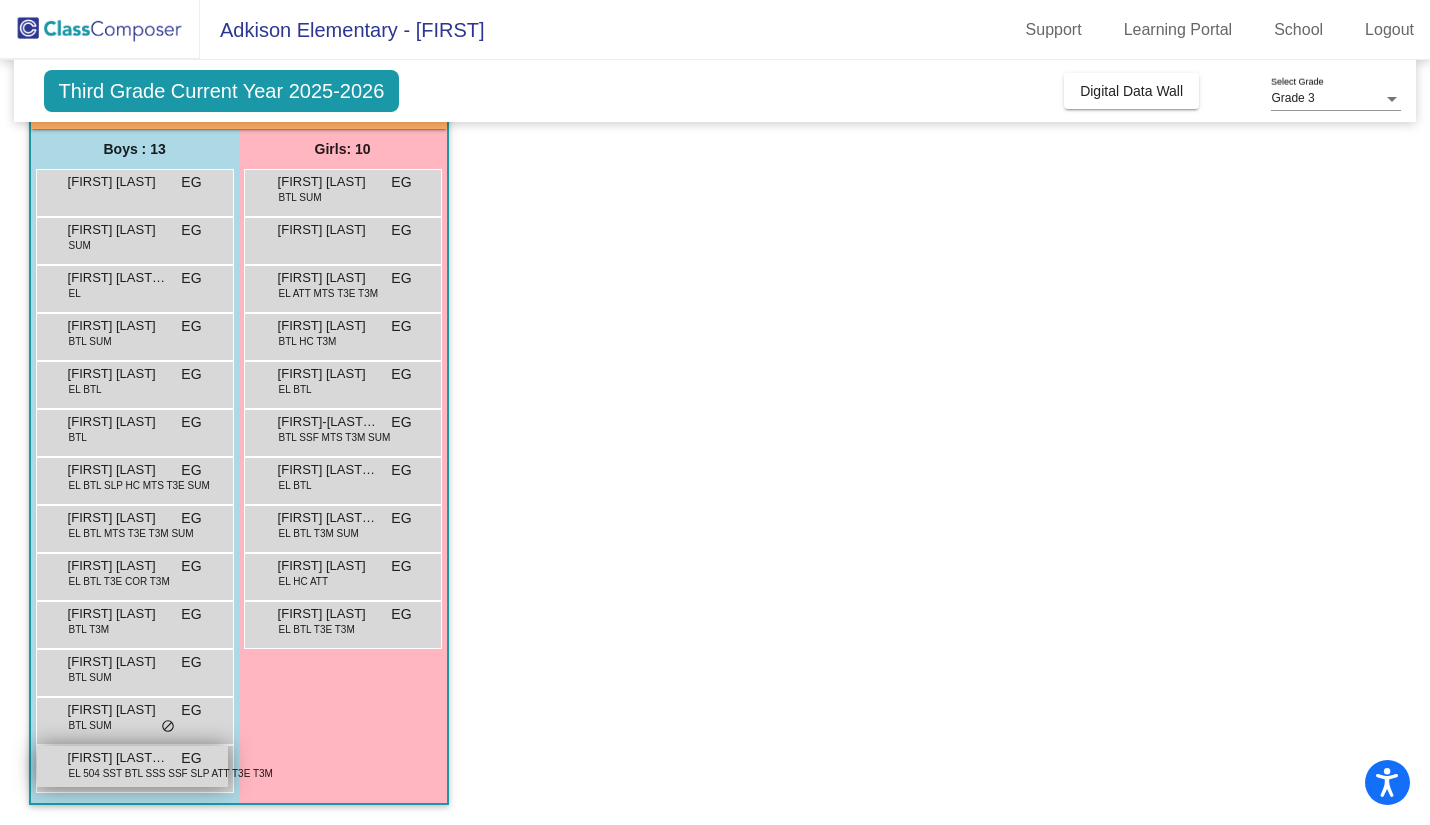 click on "[FIRST] [LAST] [LAST] EL 504 SST BTL SSS SSF SLP ATT T3E T3M EG lock do_not_disturb_alt" at bounding box center (132, 766) 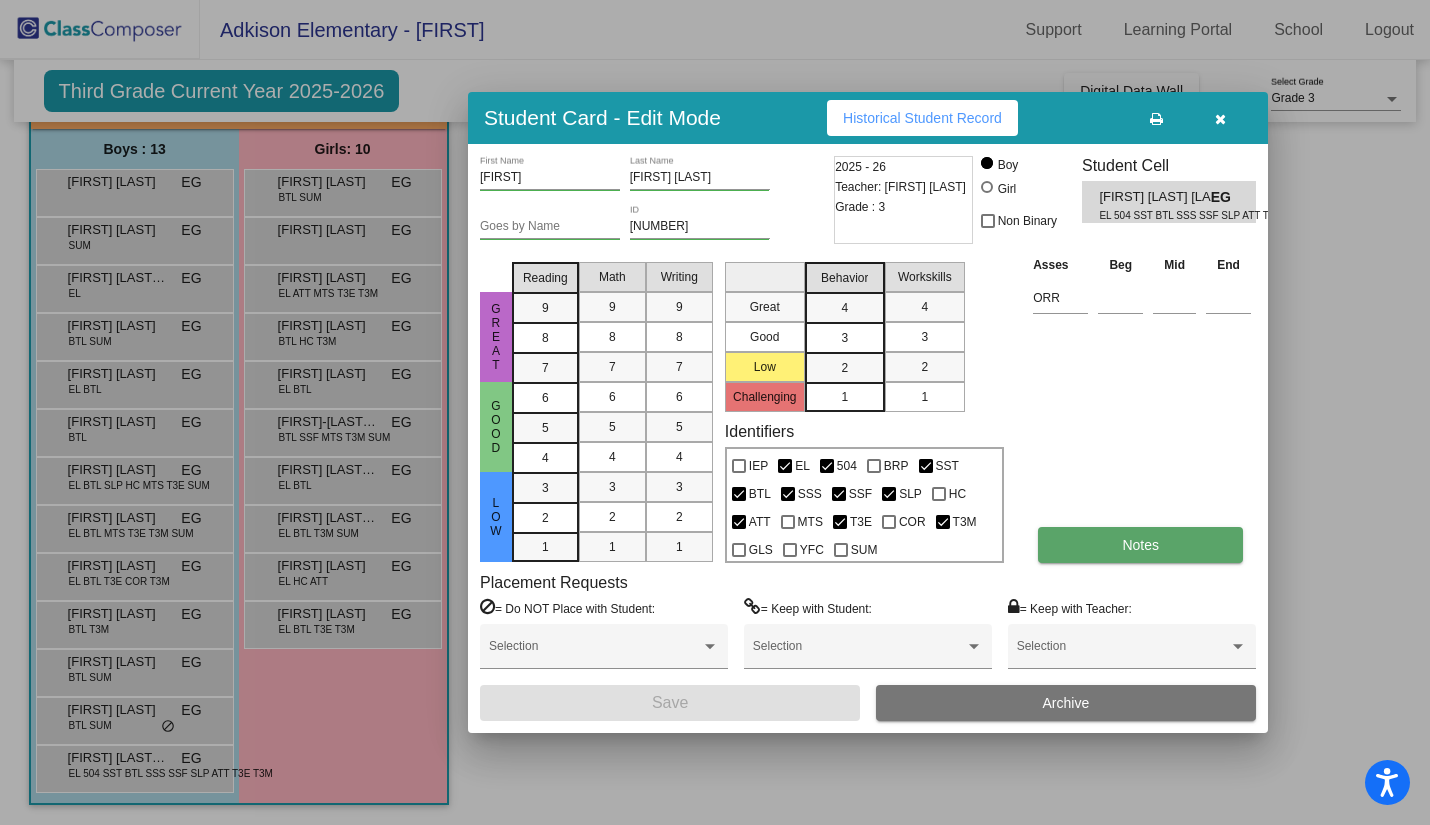 click on "Notes" at bounding box center (1140, 545) 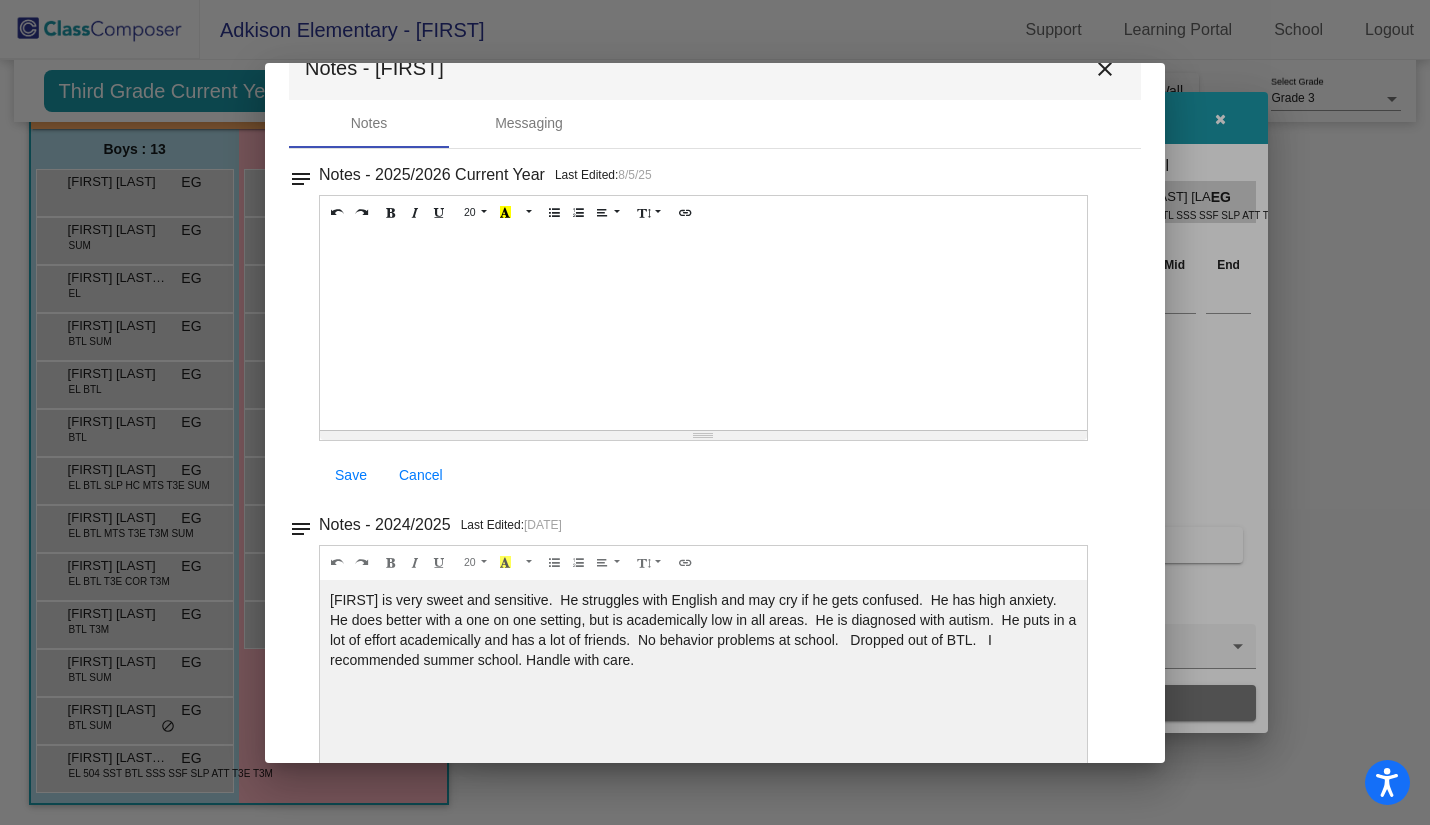 scroll, scrollTop: 0, scrollLeft: 0, axis: both 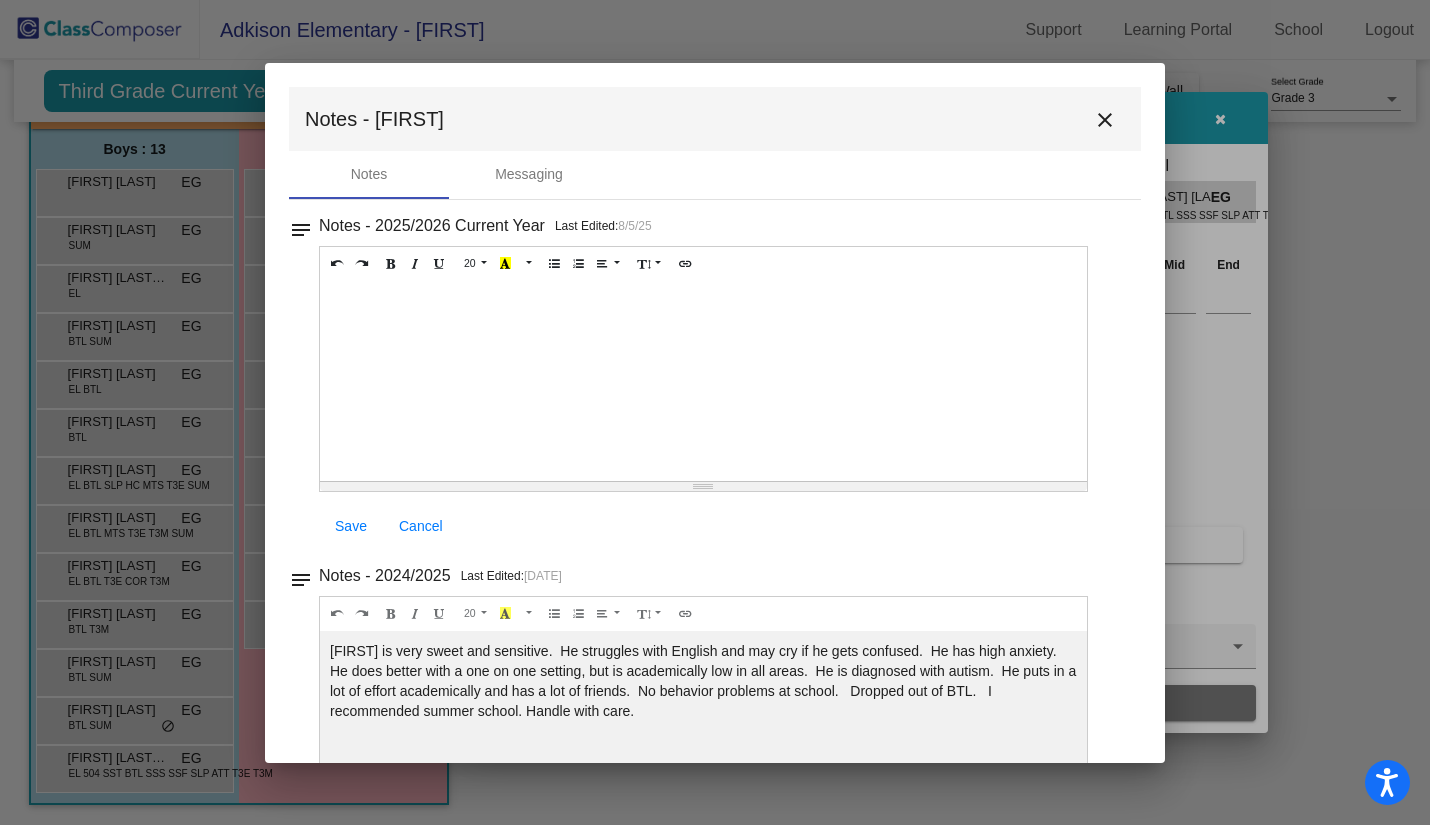 click on "close" at bounding box center [1105, 120] 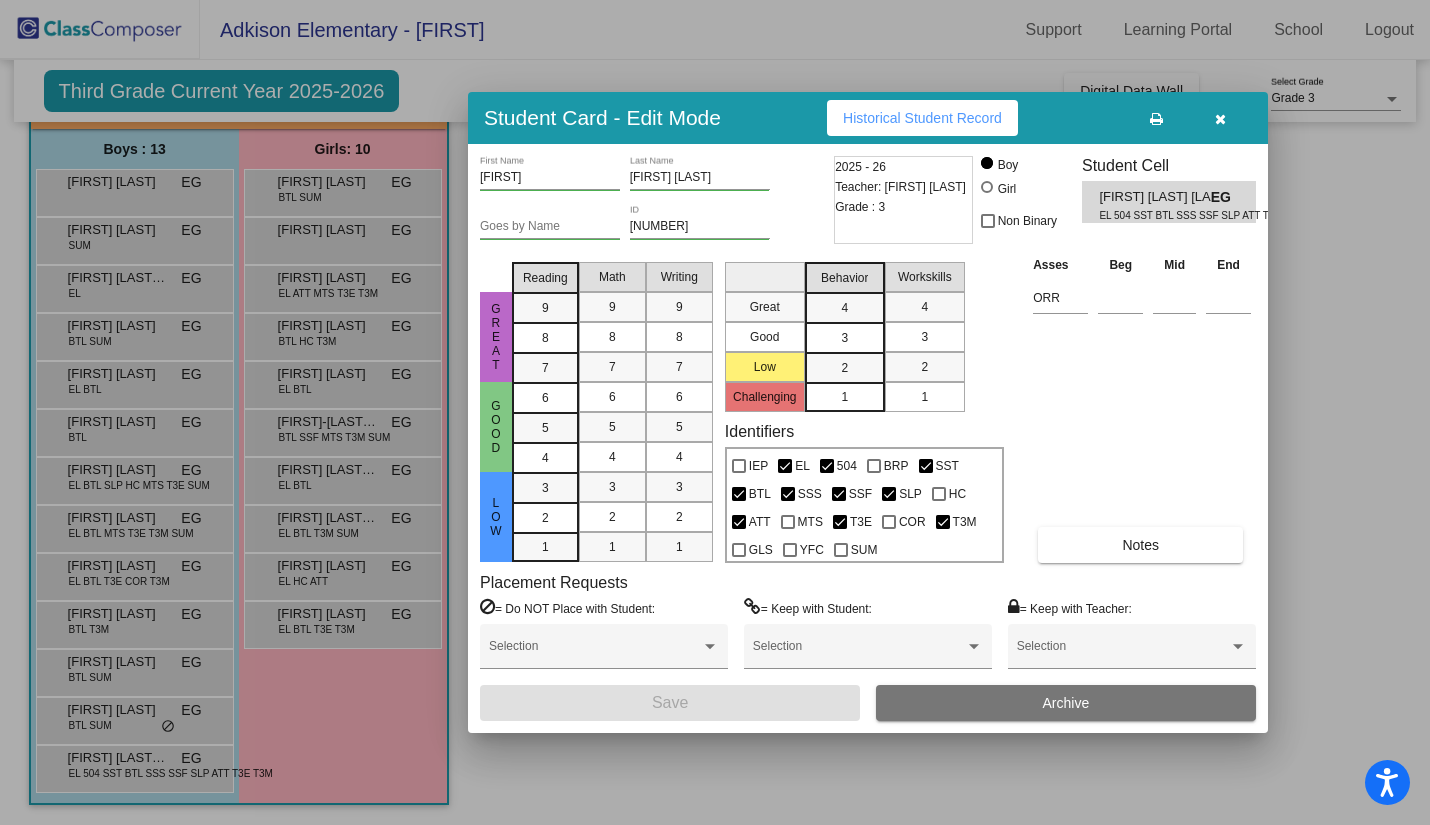 click at bounding box center (1220, 119) 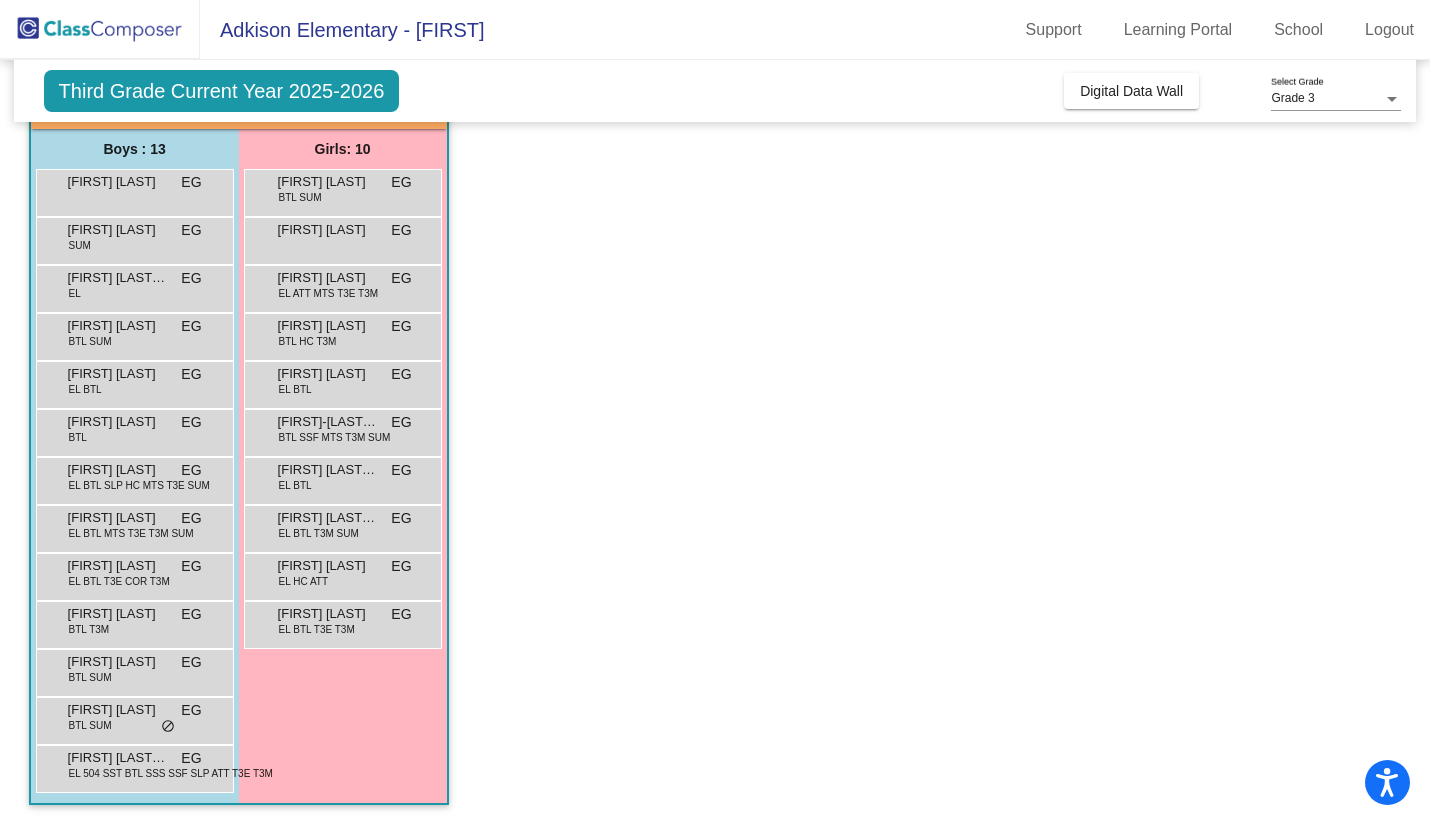 click on "[FIRST] BTL SUM EG lock do_not_disturb_alt" at bounding box center [132, 718] 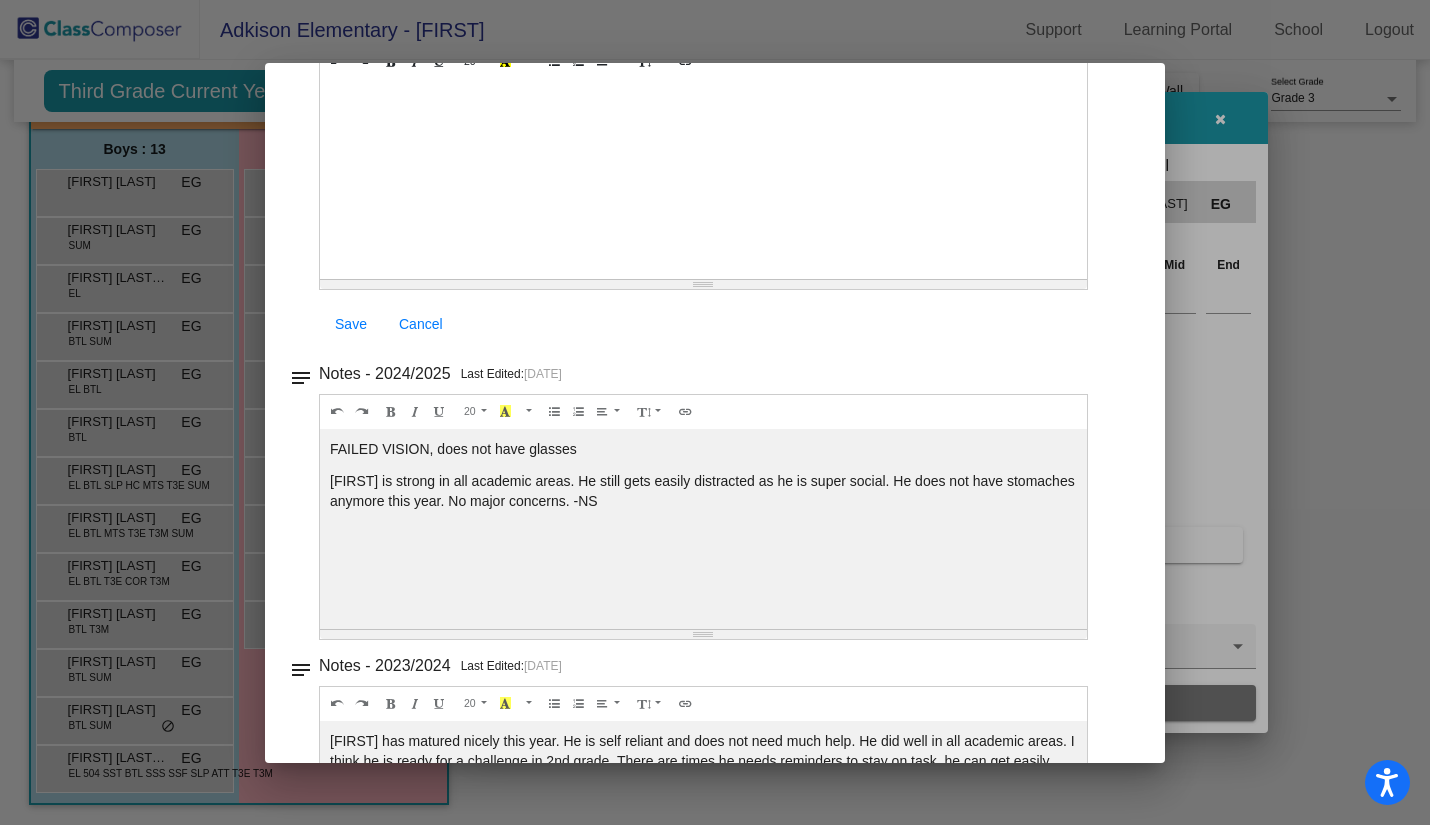 scroll, scrollTop: 0, scrollLeft: 0, axis: both 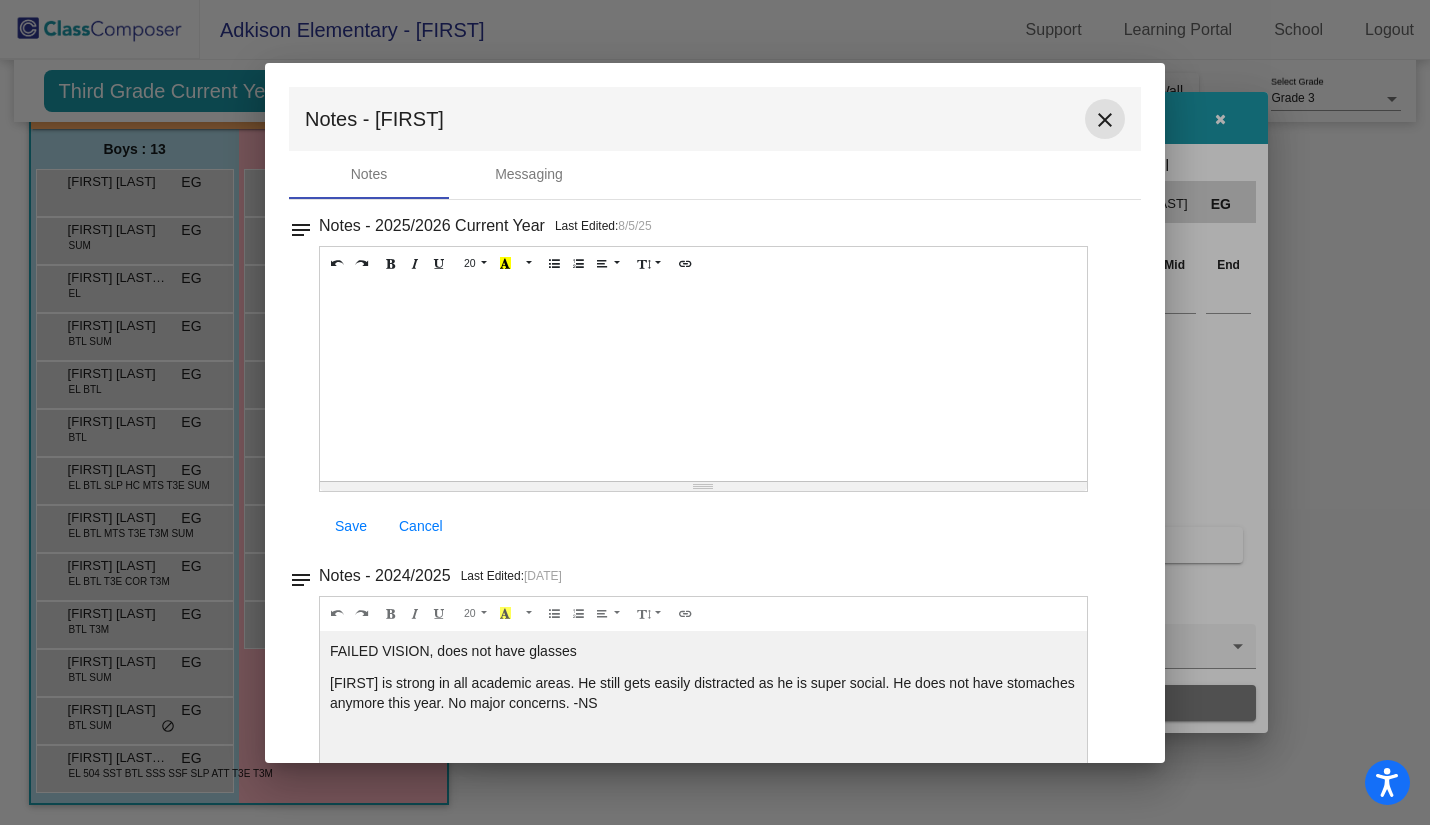 click on "close" at bounding box center [1105, 120] 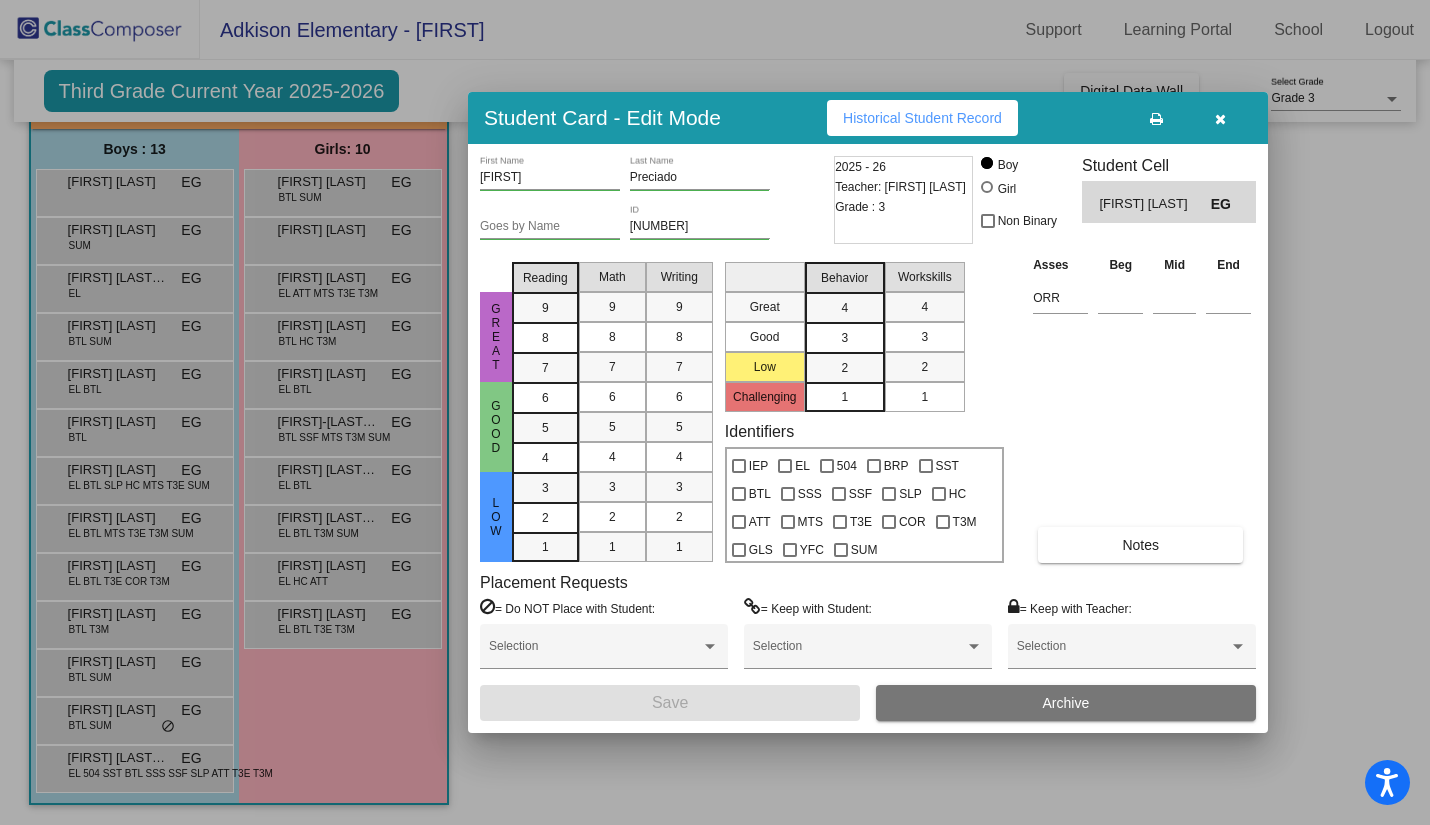 click at bounding box center [1220, 119] 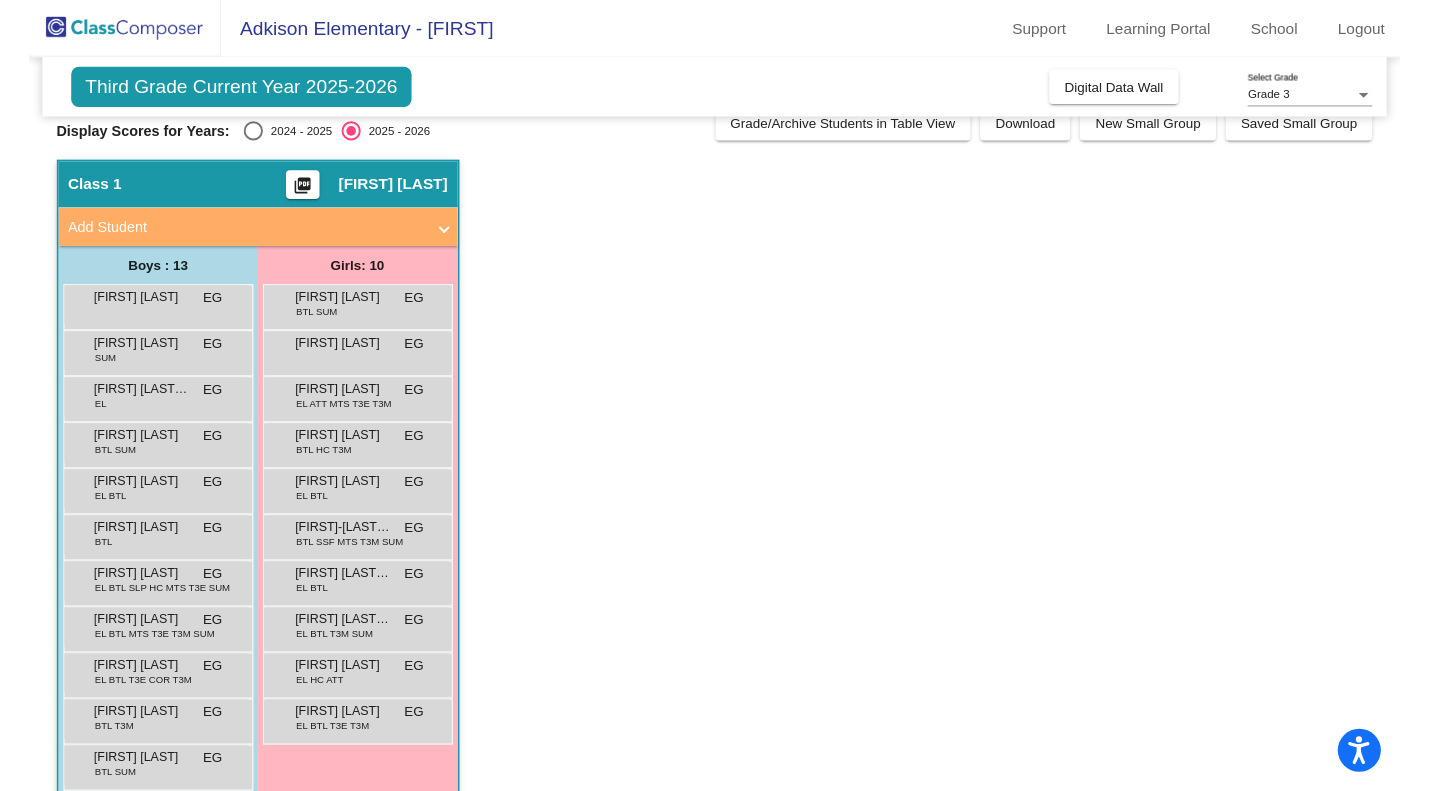 scroll, scrollTop: 0, scrollLeft: 0, axis: both 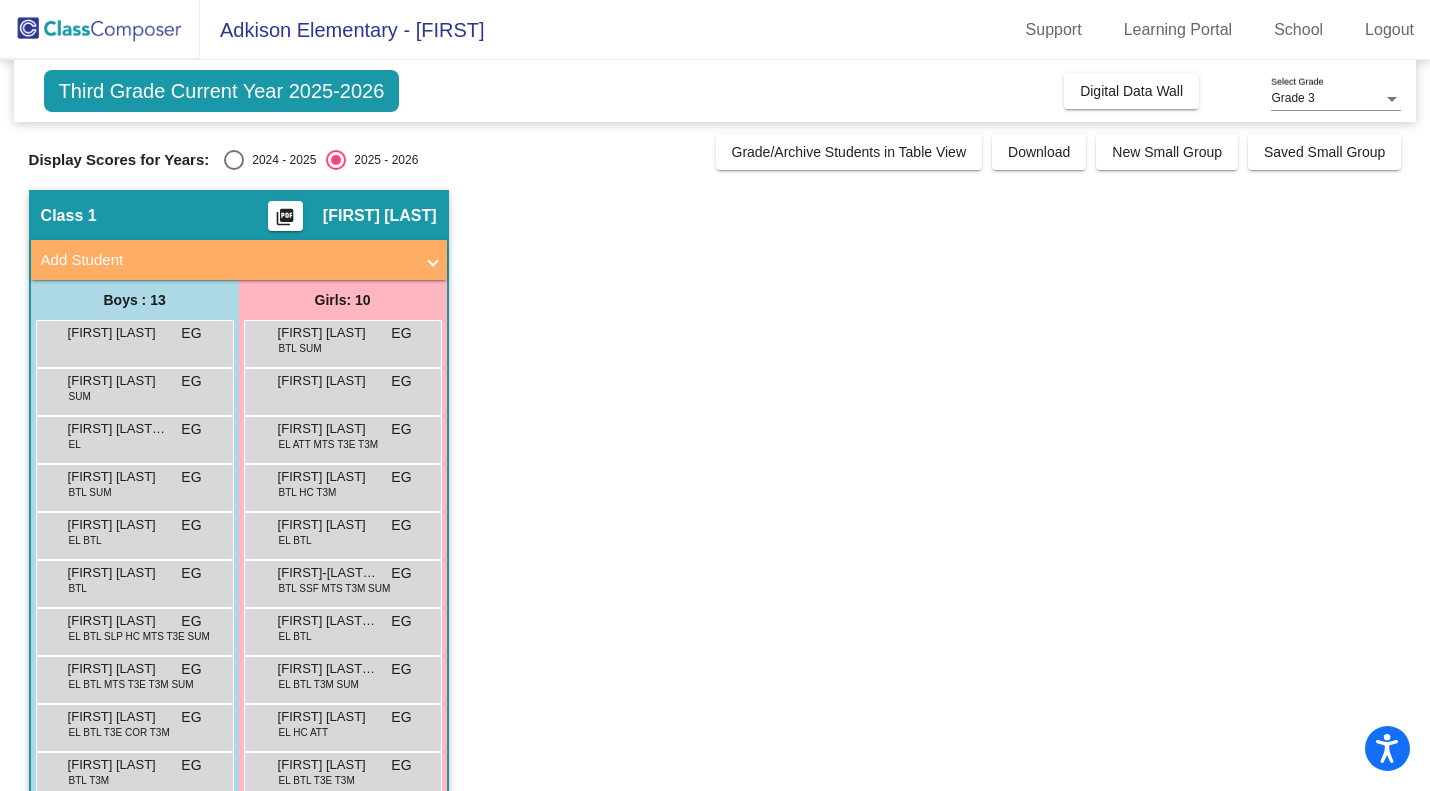 drag, startPoint x: 672, startPoint y: 1, endPoint x: 667, endPoint y: 256, distance: 255.04901 